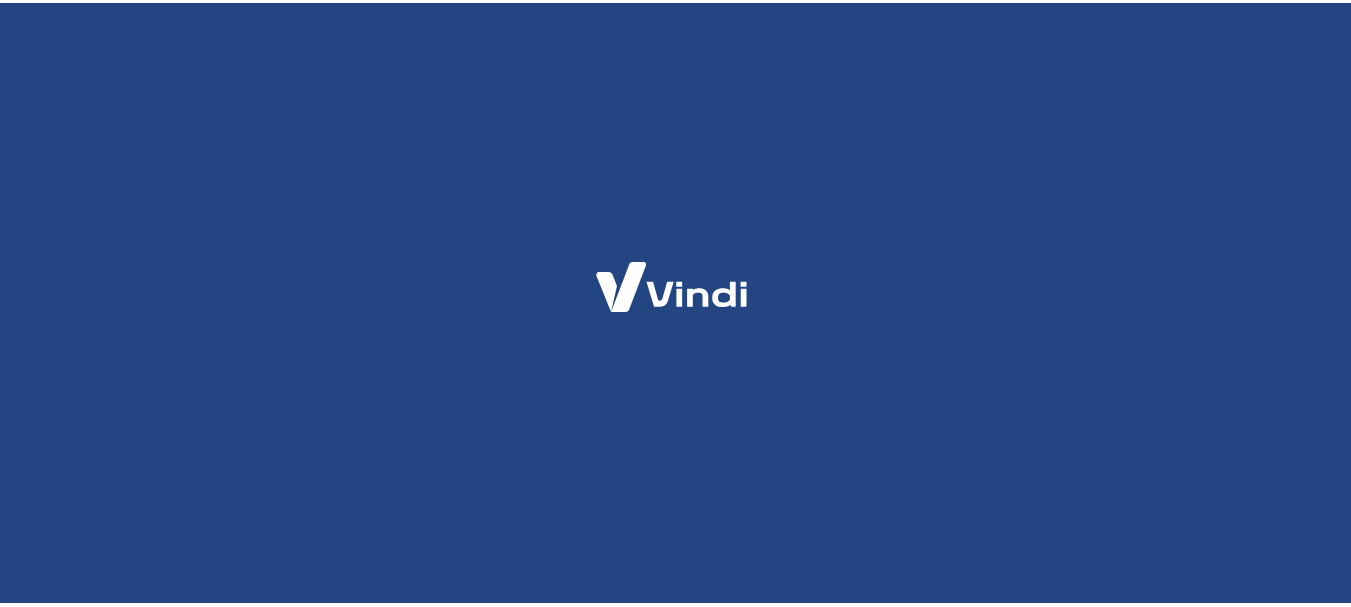 scroll, scrollTop: 0, scrollLeft: 0, axis: both 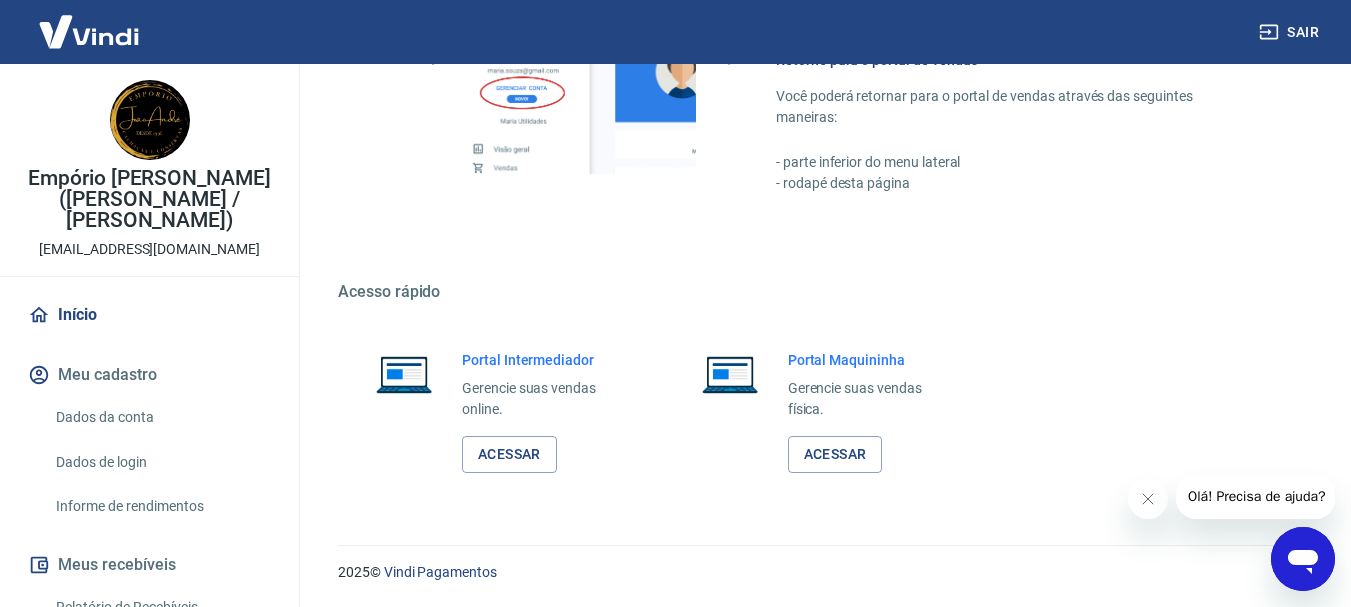 click on "Início" at bounding box center (149, 315) 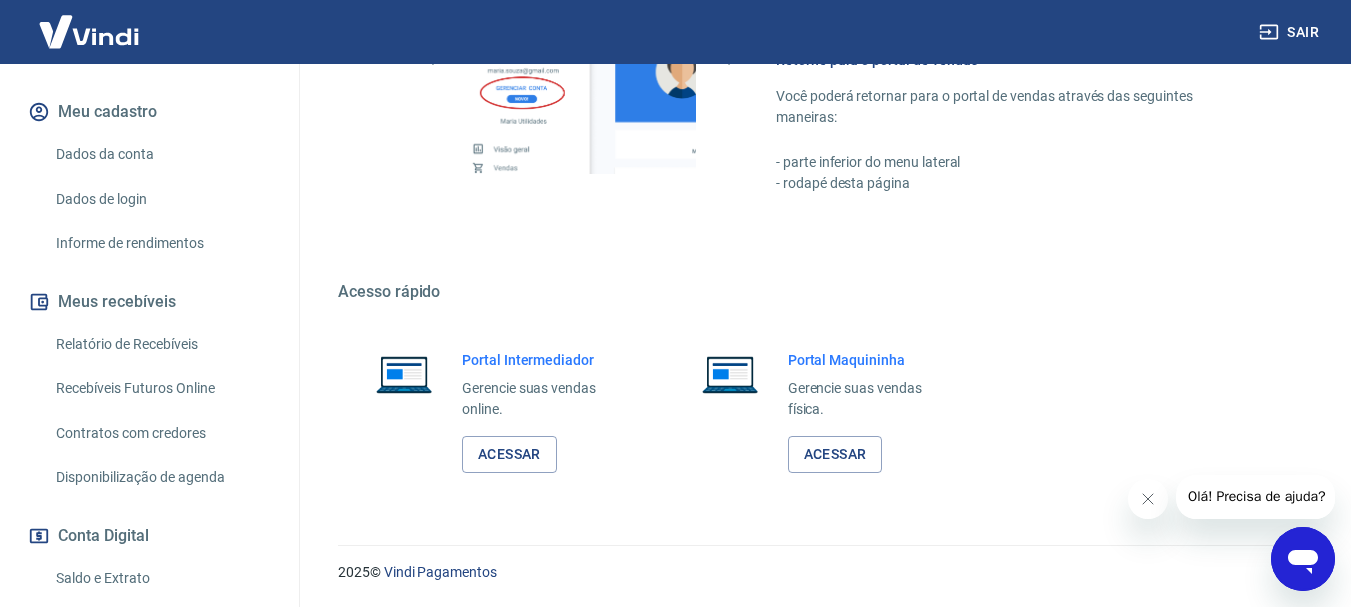 scroll, scrollTop: 458, scrollLeft: 0, axis: vertical 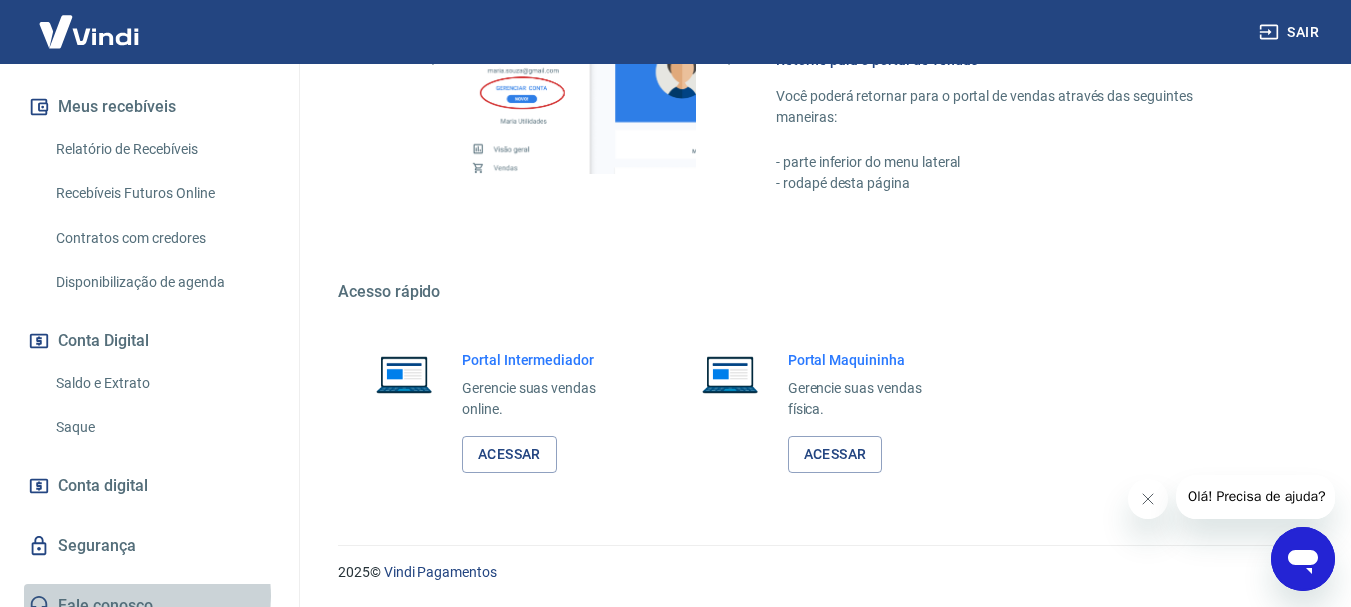 click on "Fale conosco" at bounding box center (149, 606) 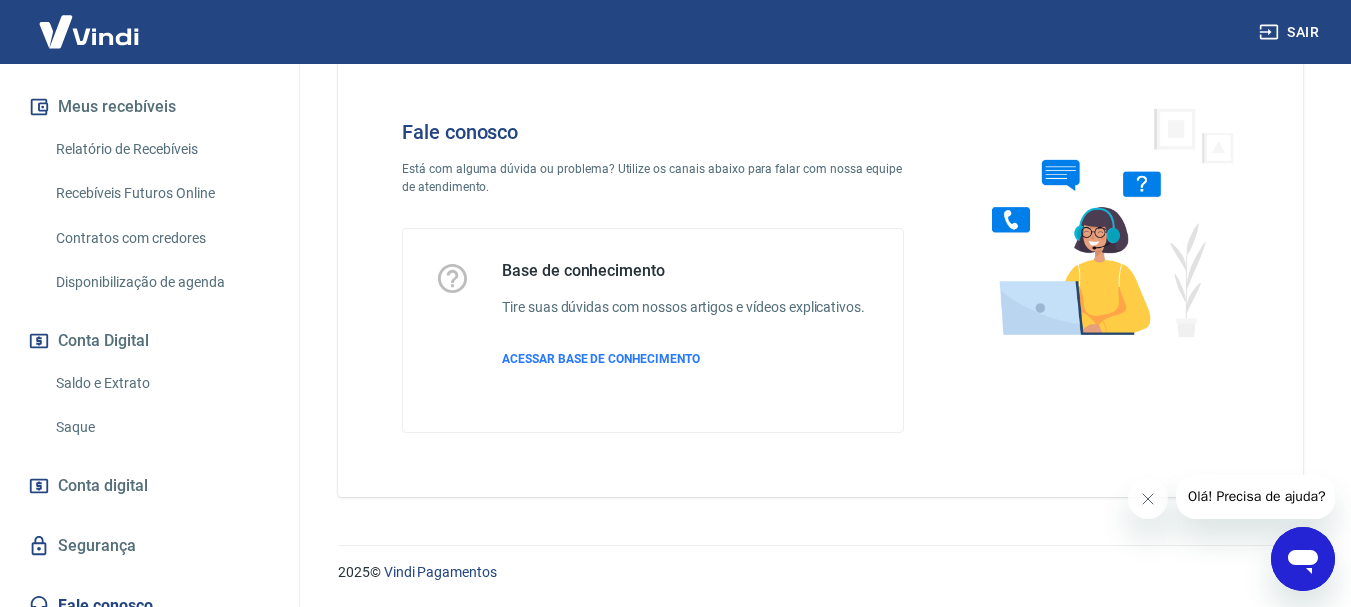 scroll, scrollTop: 48, scrollLeft: 0, axis: vertical 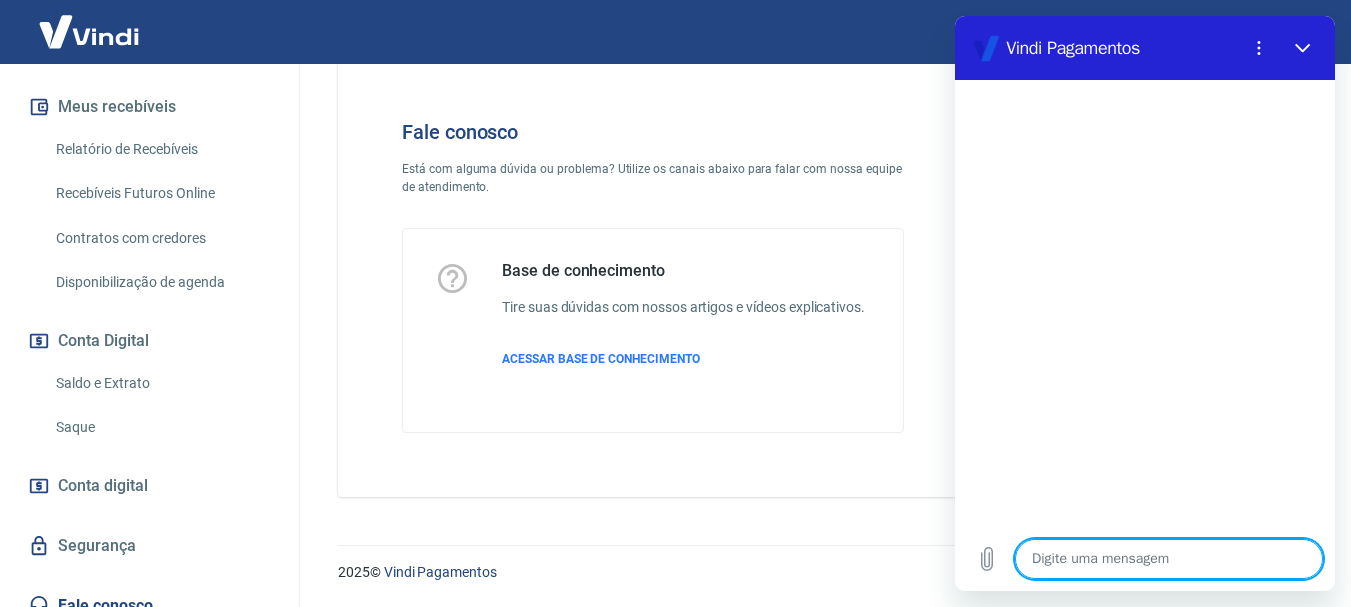 click at bounding box center (1169, 559) 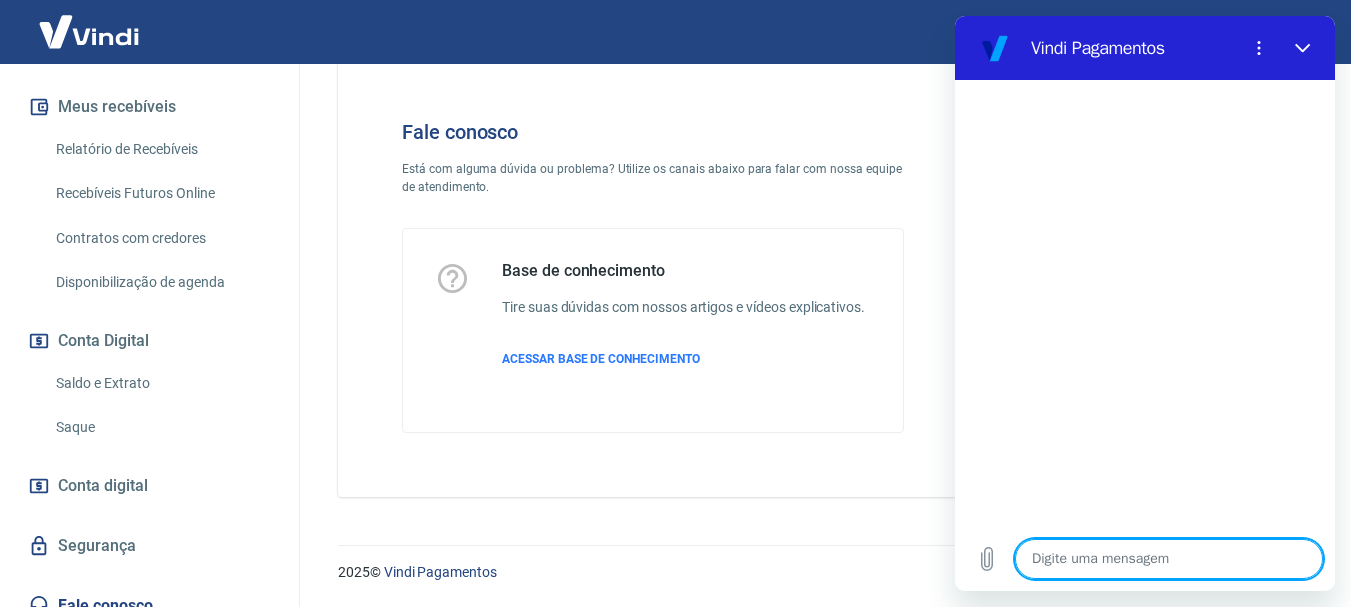type on "B" 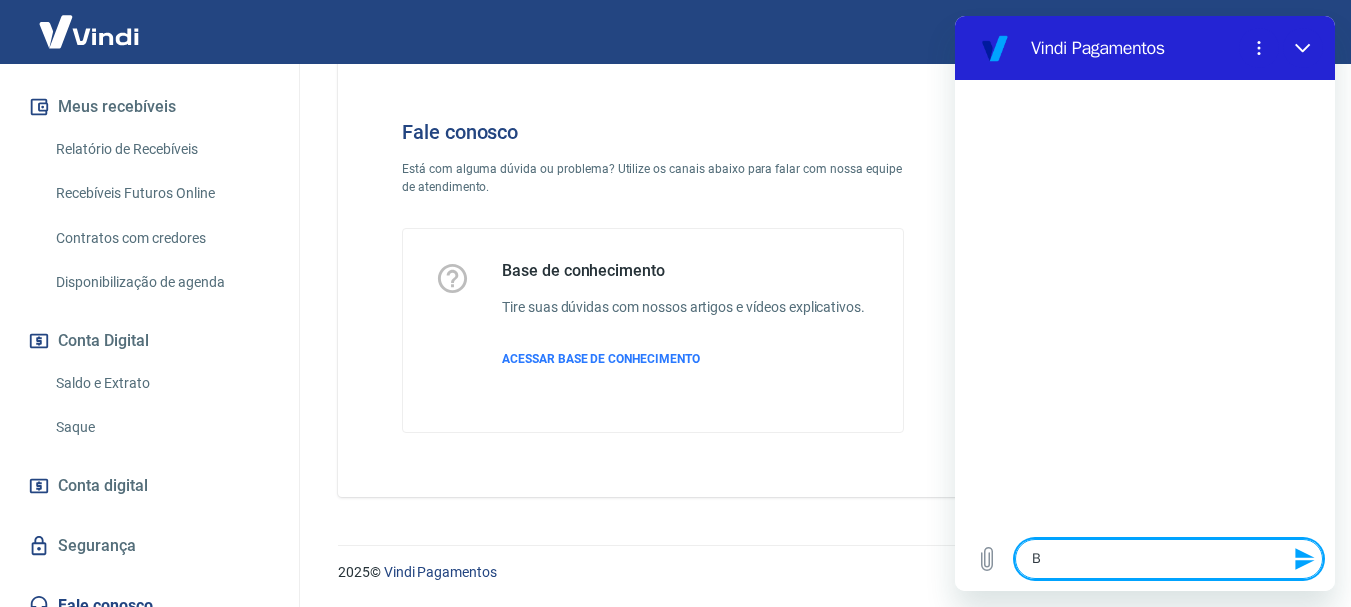type on "Bo" 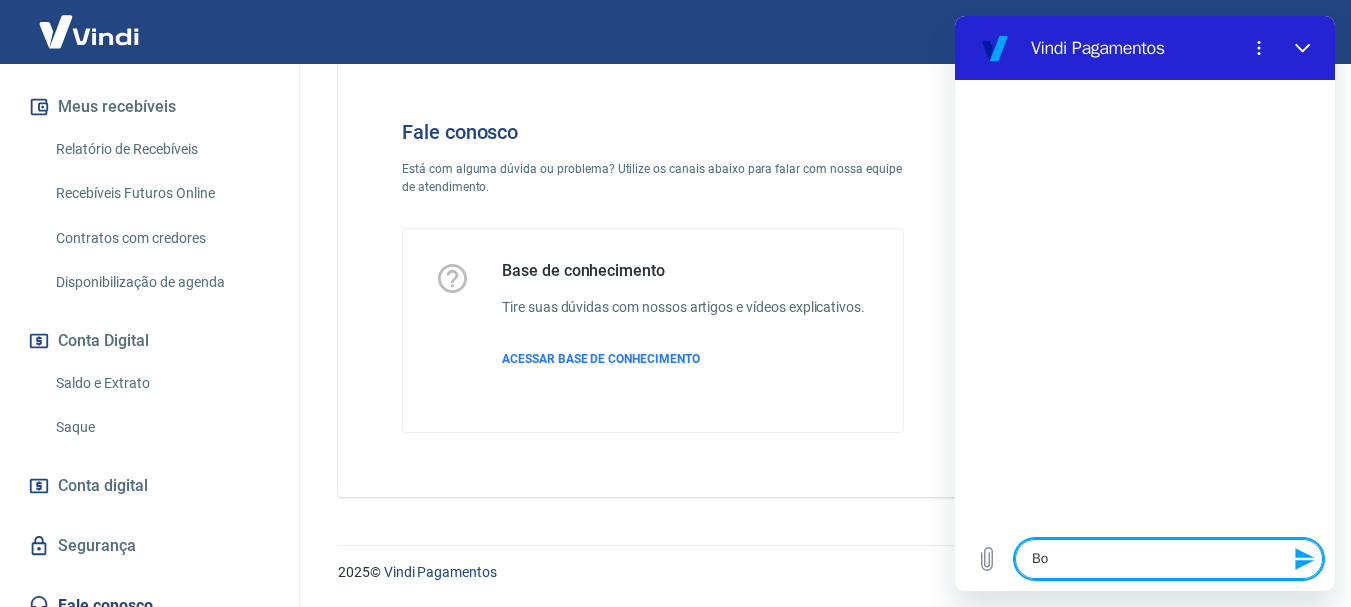 type on "Boa" 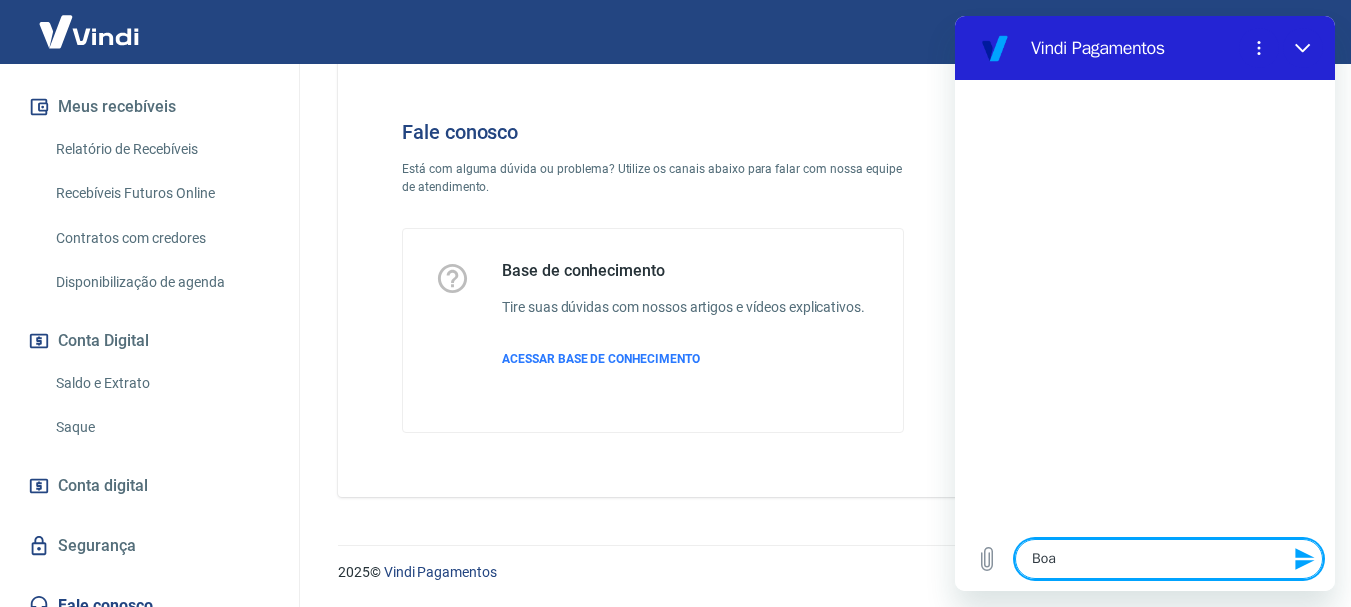 type on "Boa" 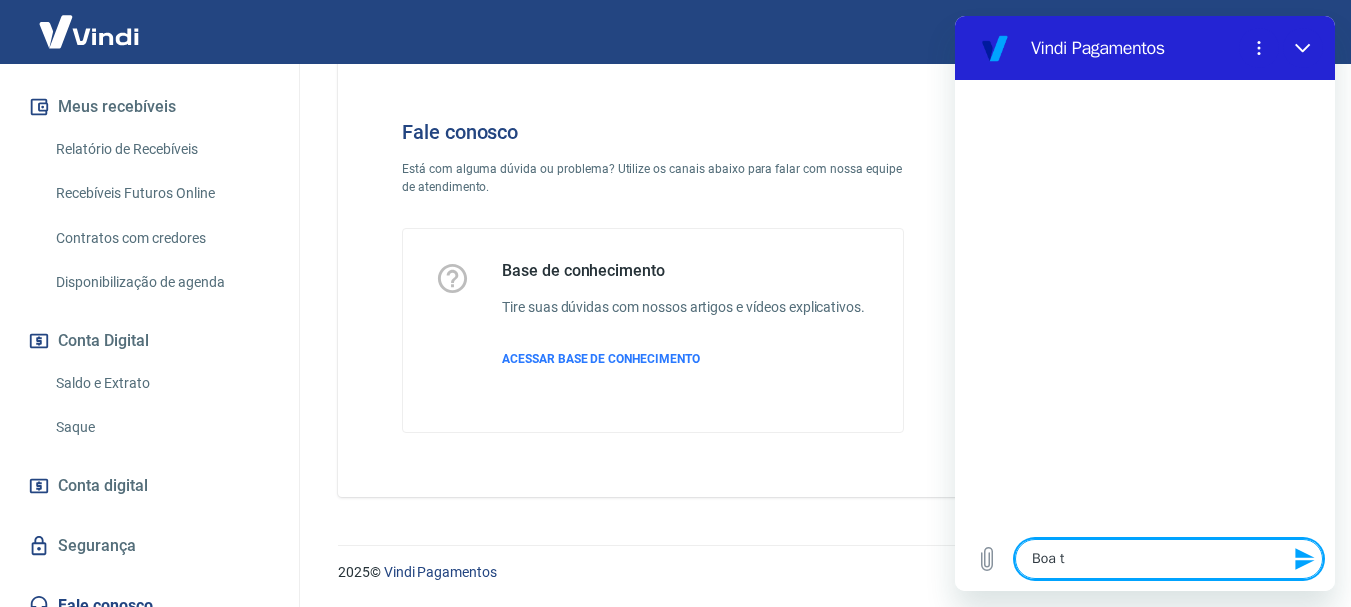 type on "Boa ta" 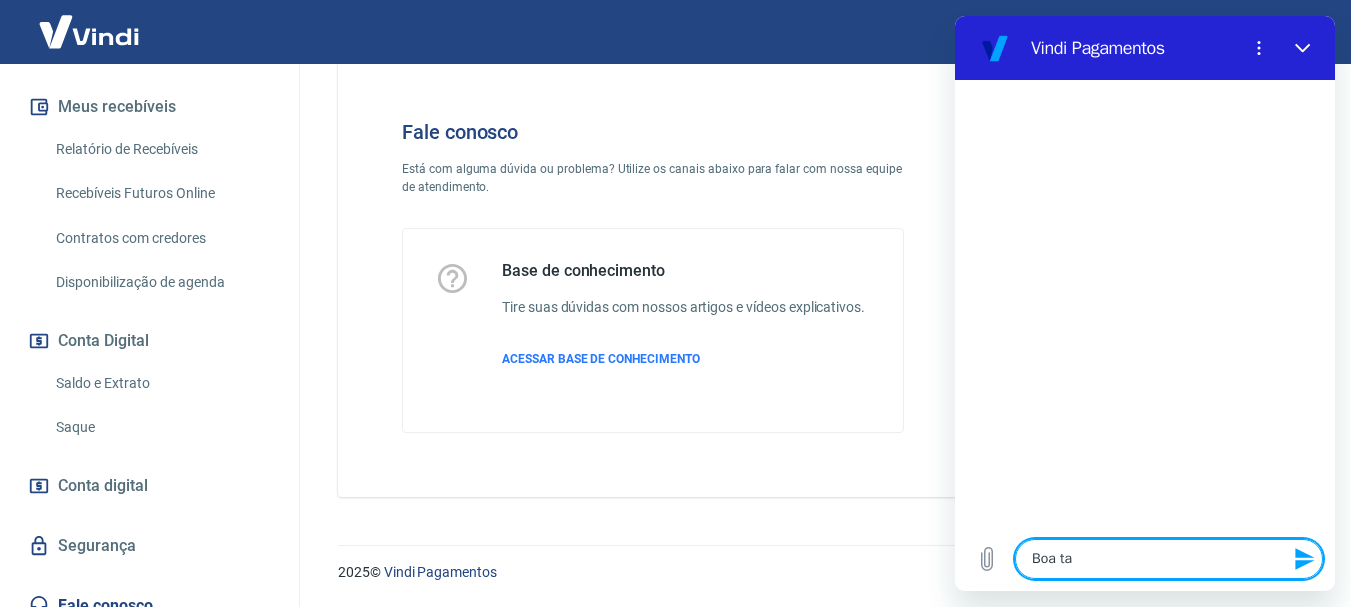 type on "Boa tar" 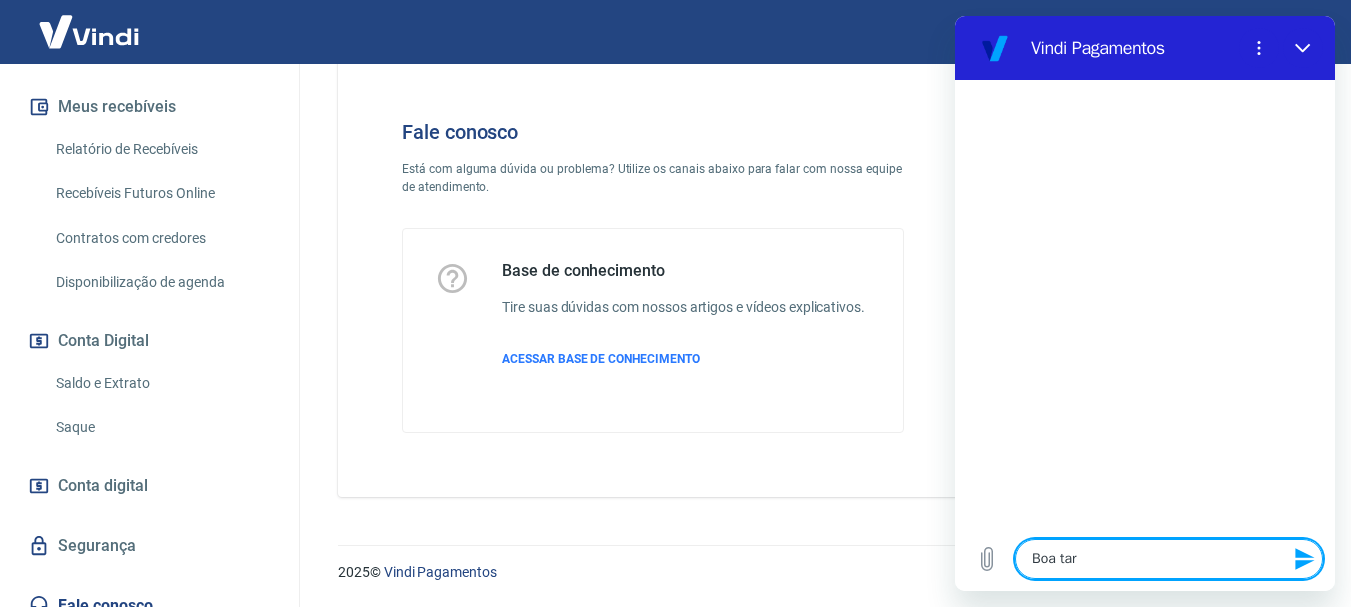 type on "Boa tard" 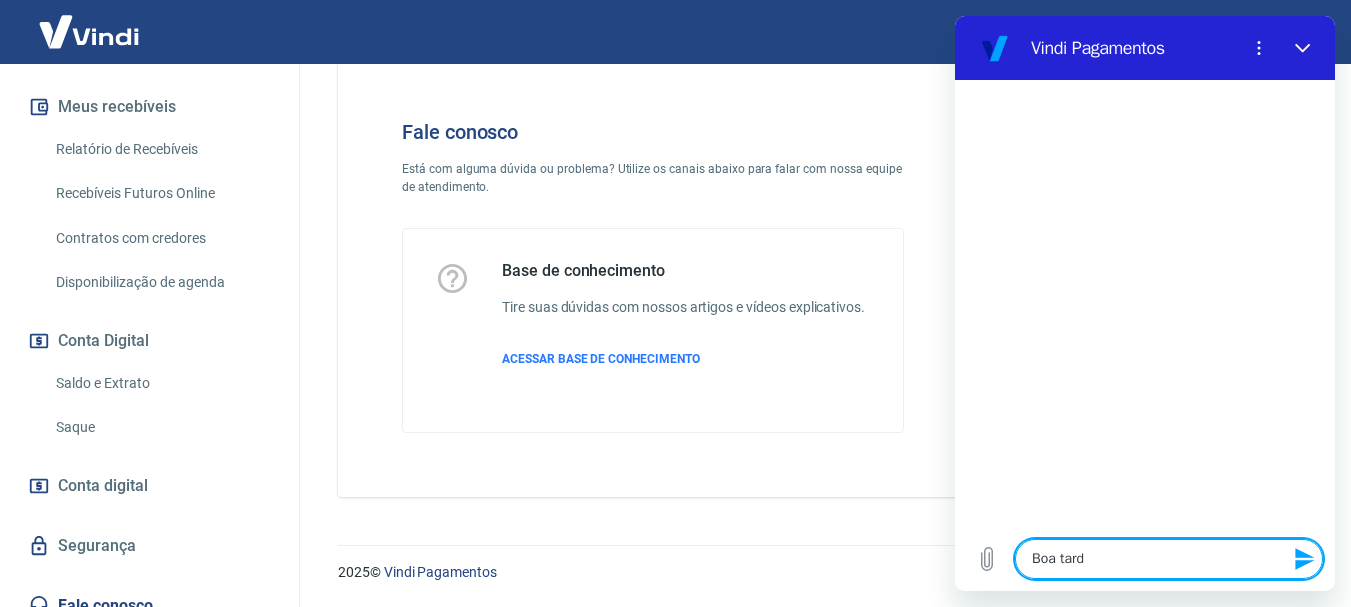 type on "Boa tarde" 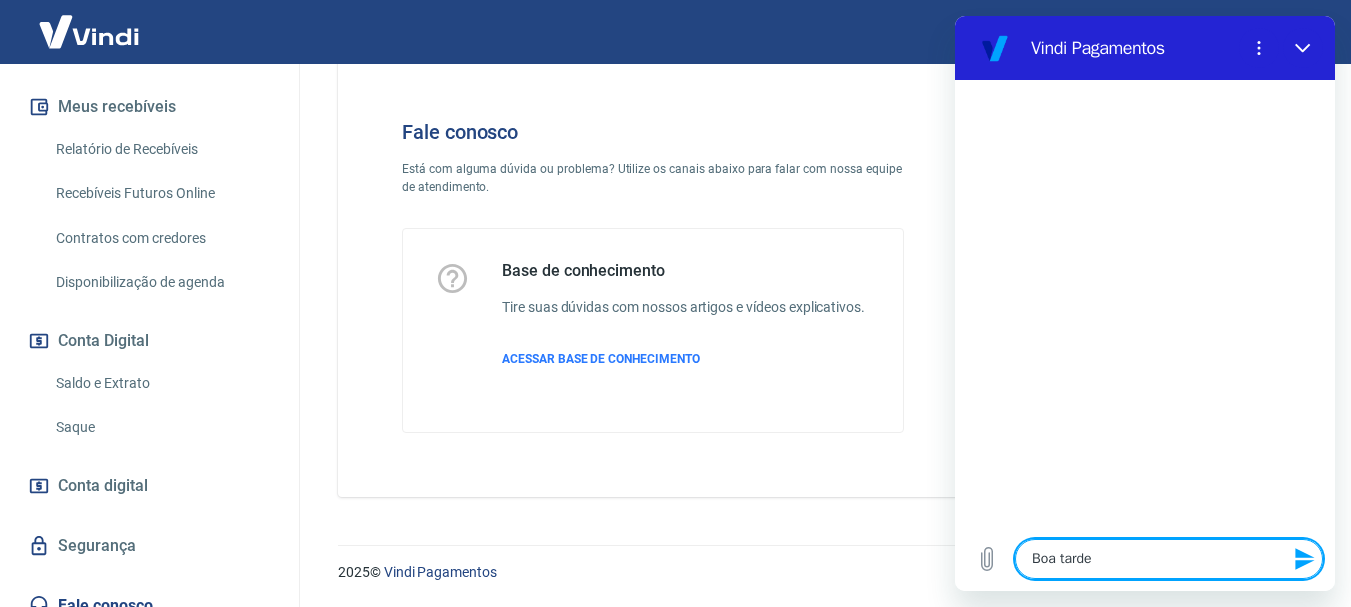 type on "Boa tarde!" 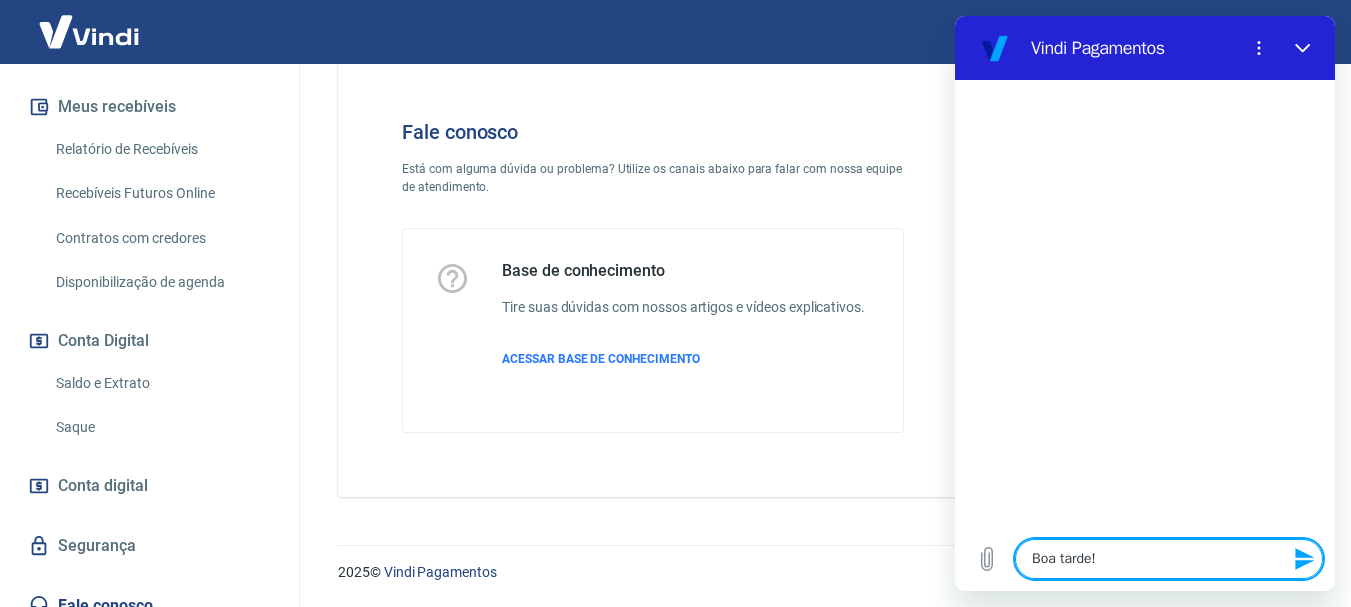type 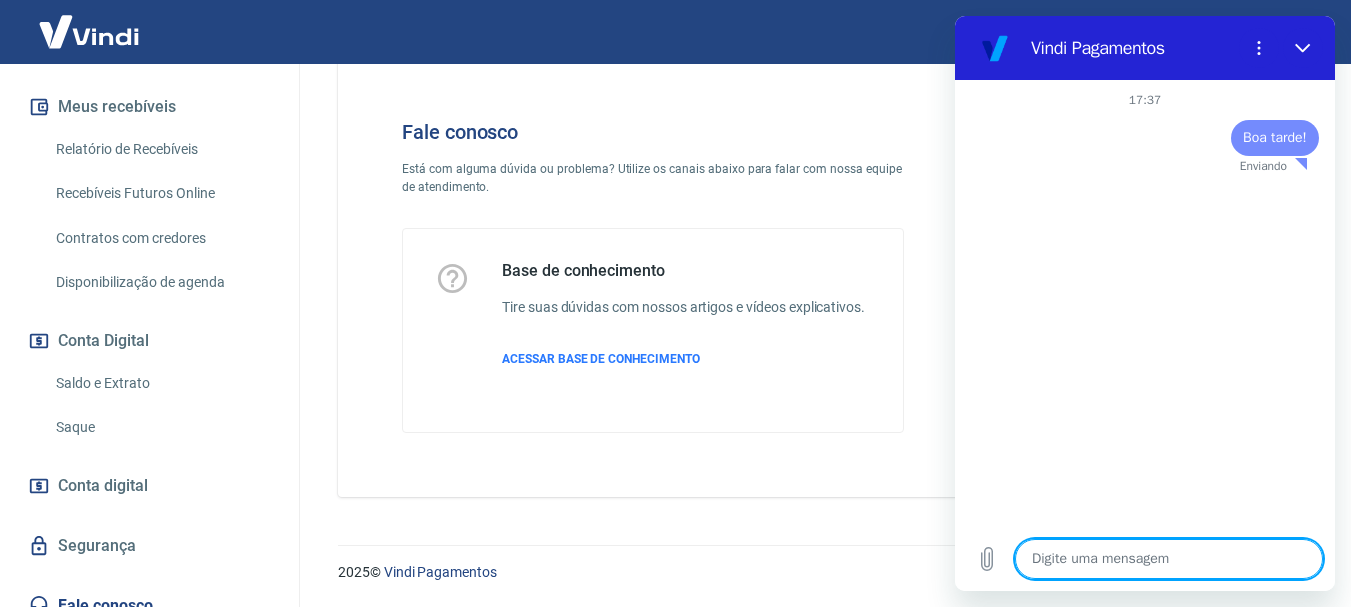 type on "x" 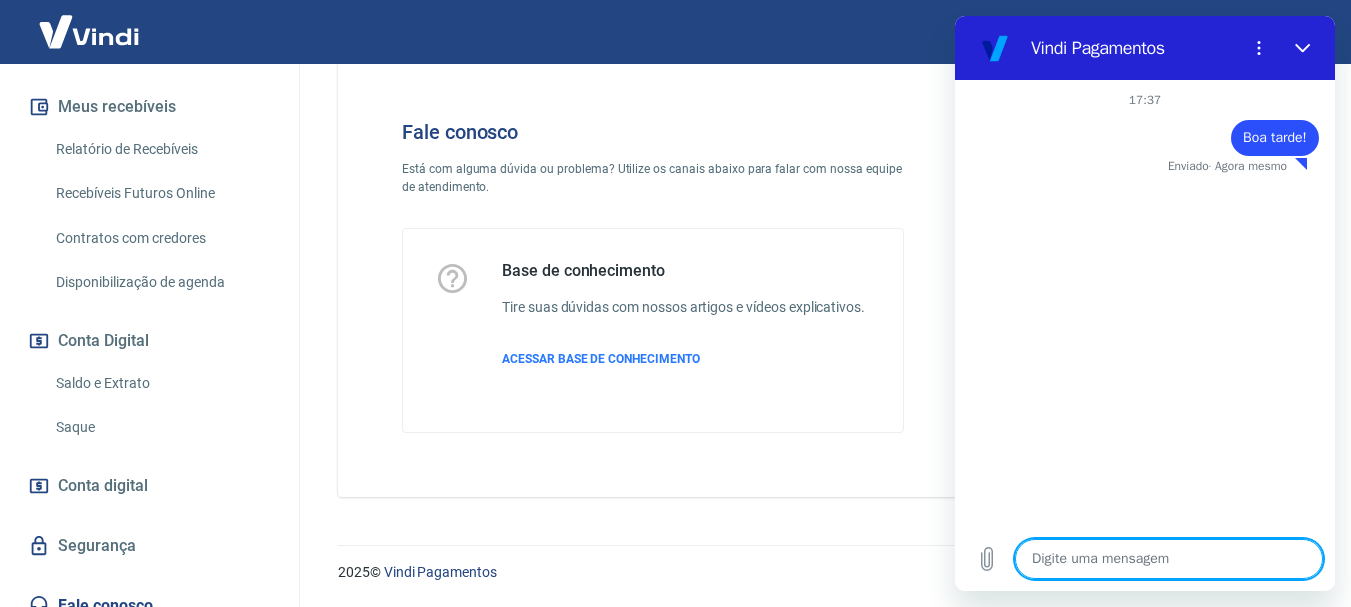 type on "o" 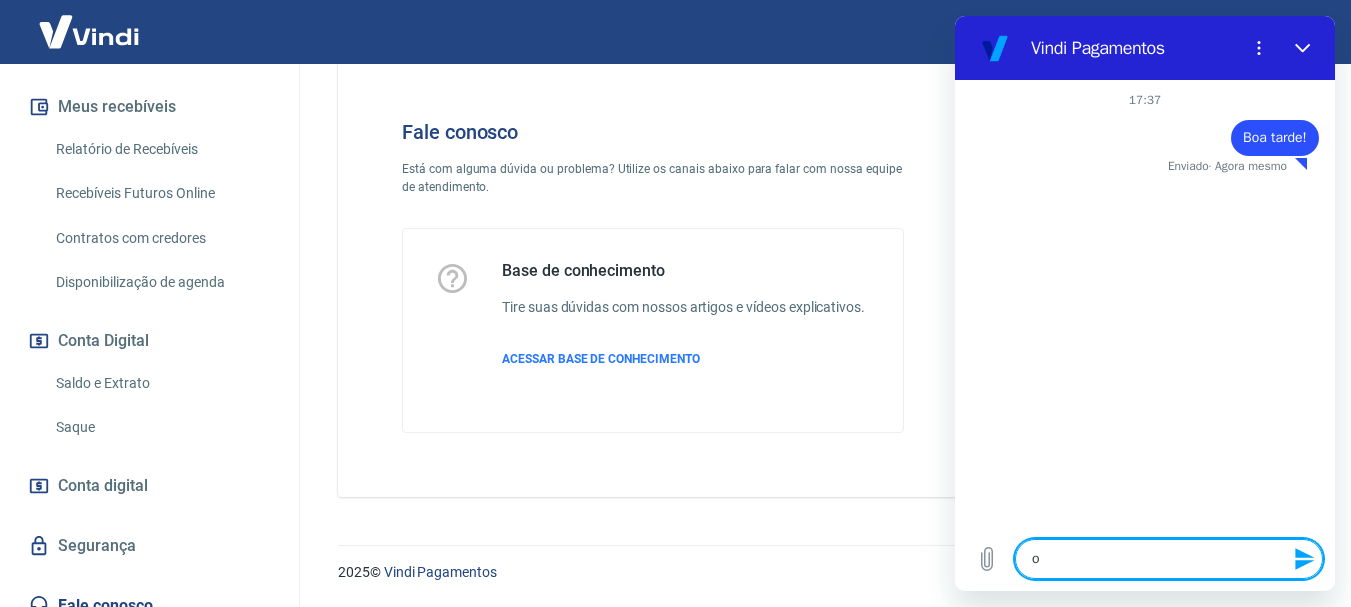 type on "on" 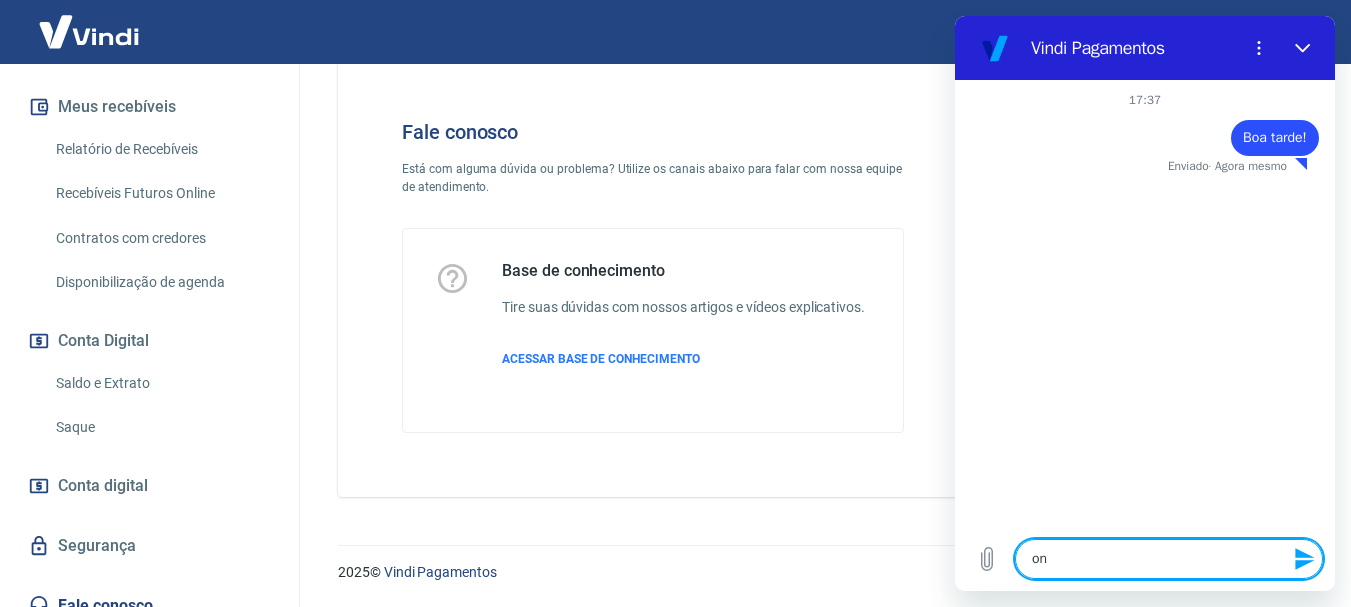 type on "ond" 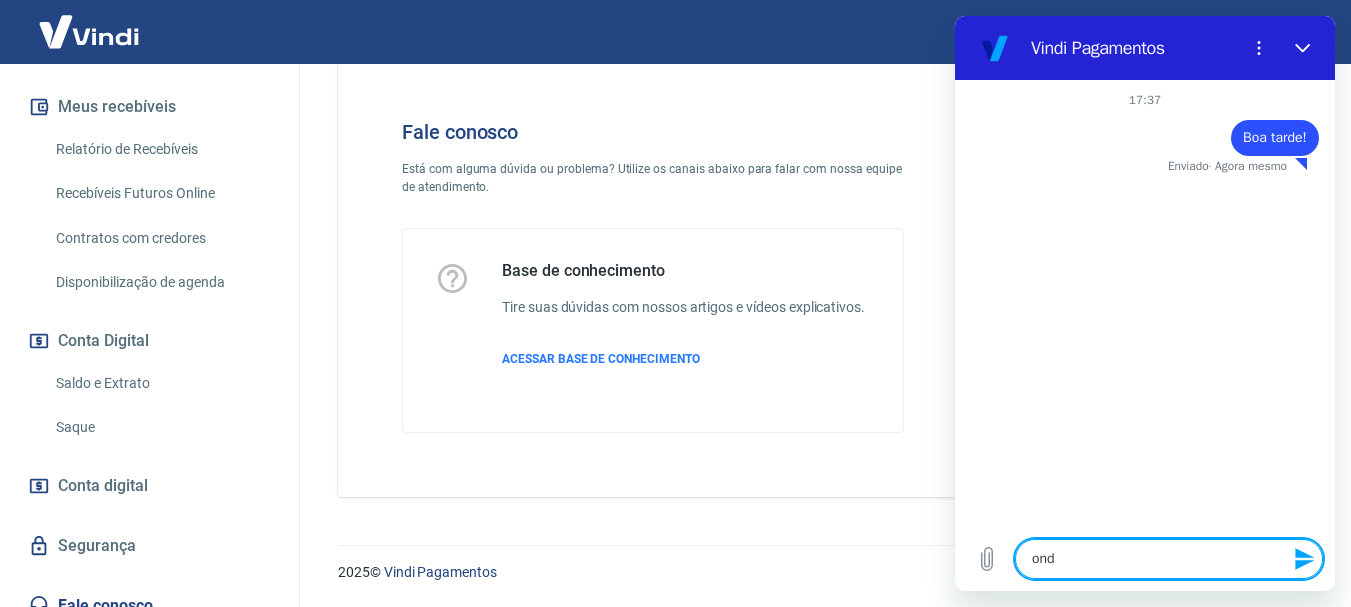 type on "onde" 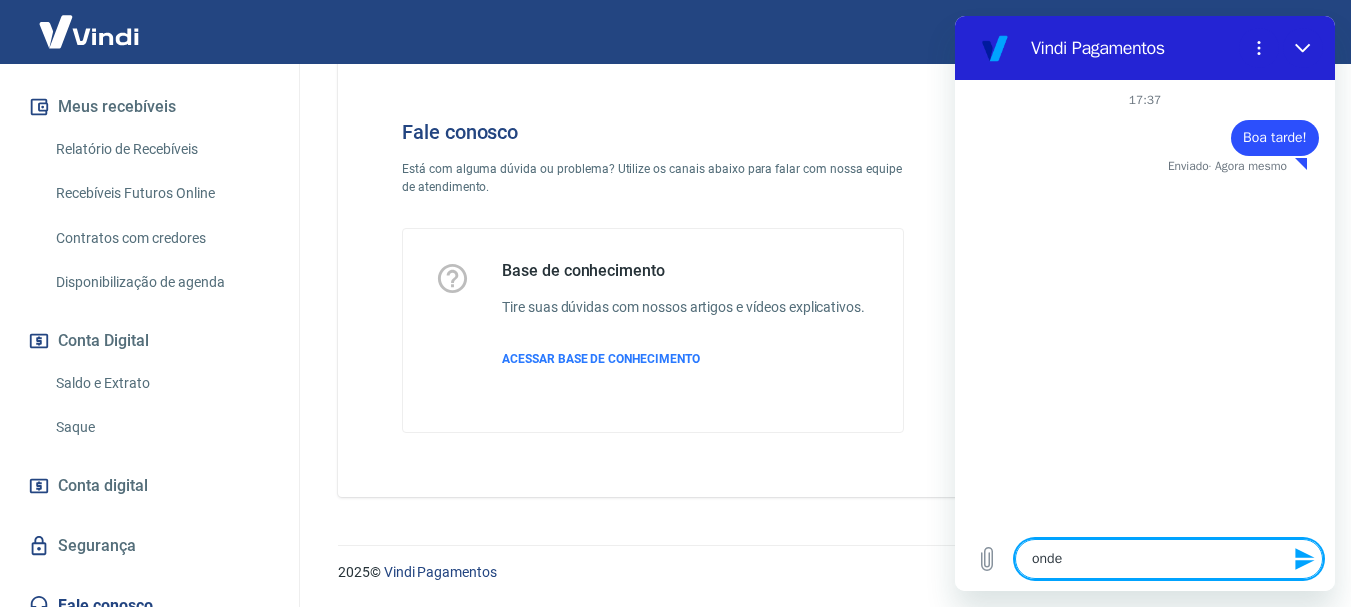 type on "onde" 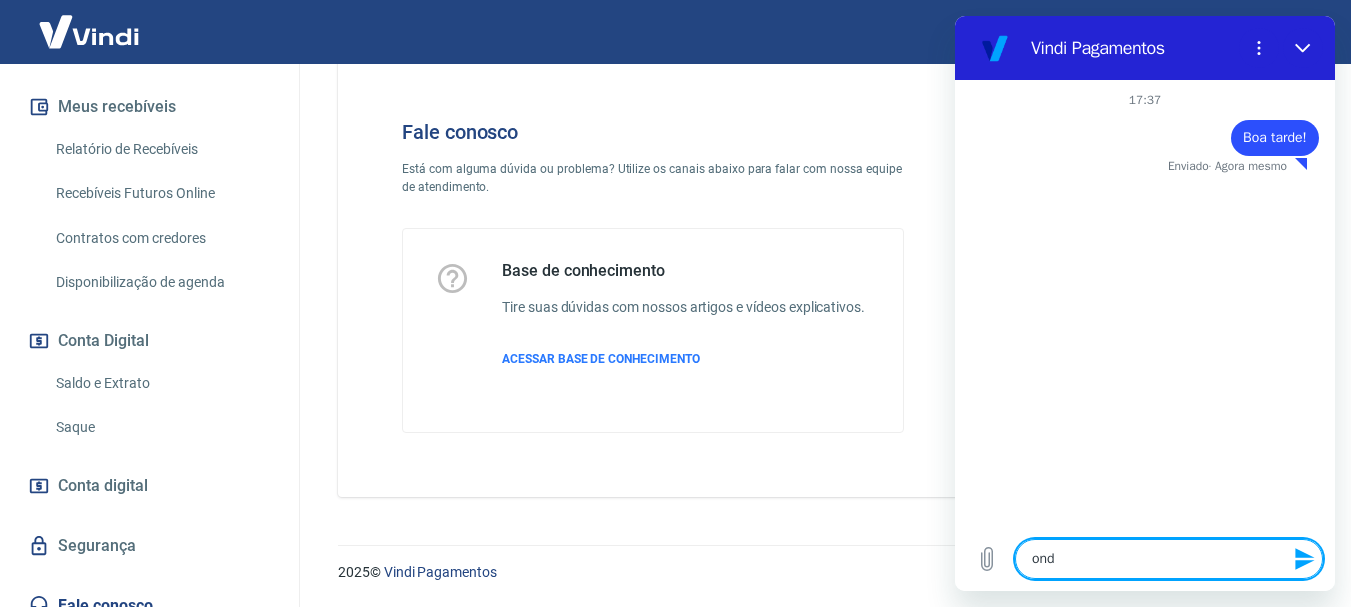 type on "on" 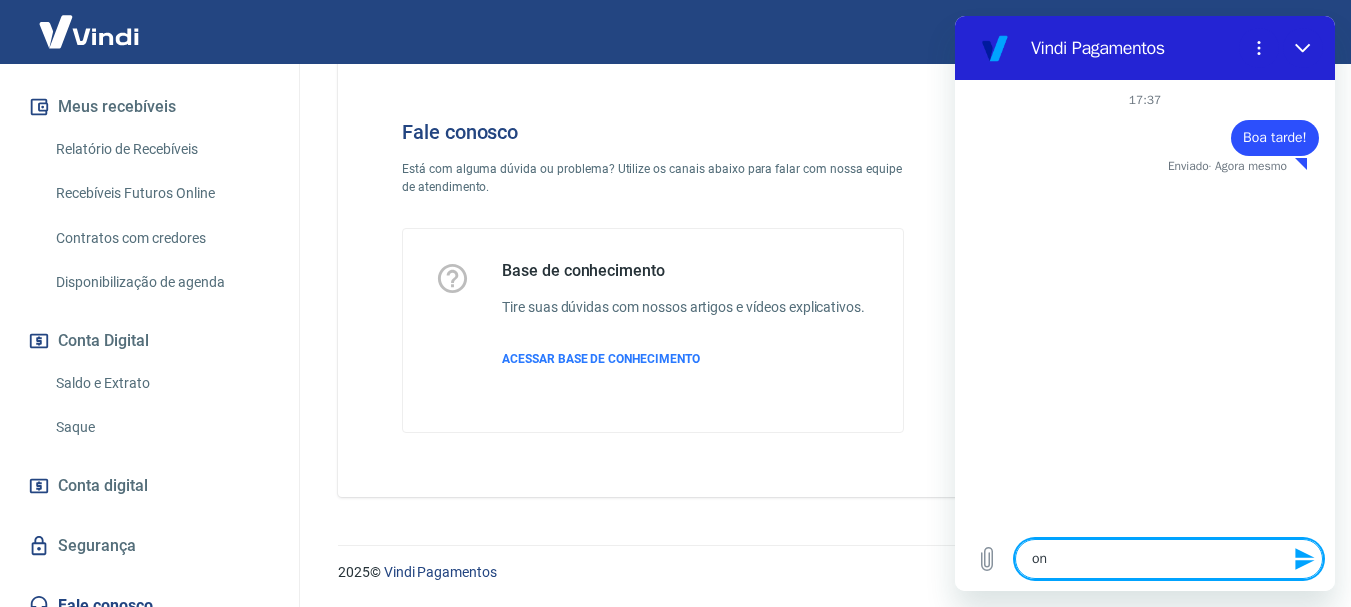 type on "o" 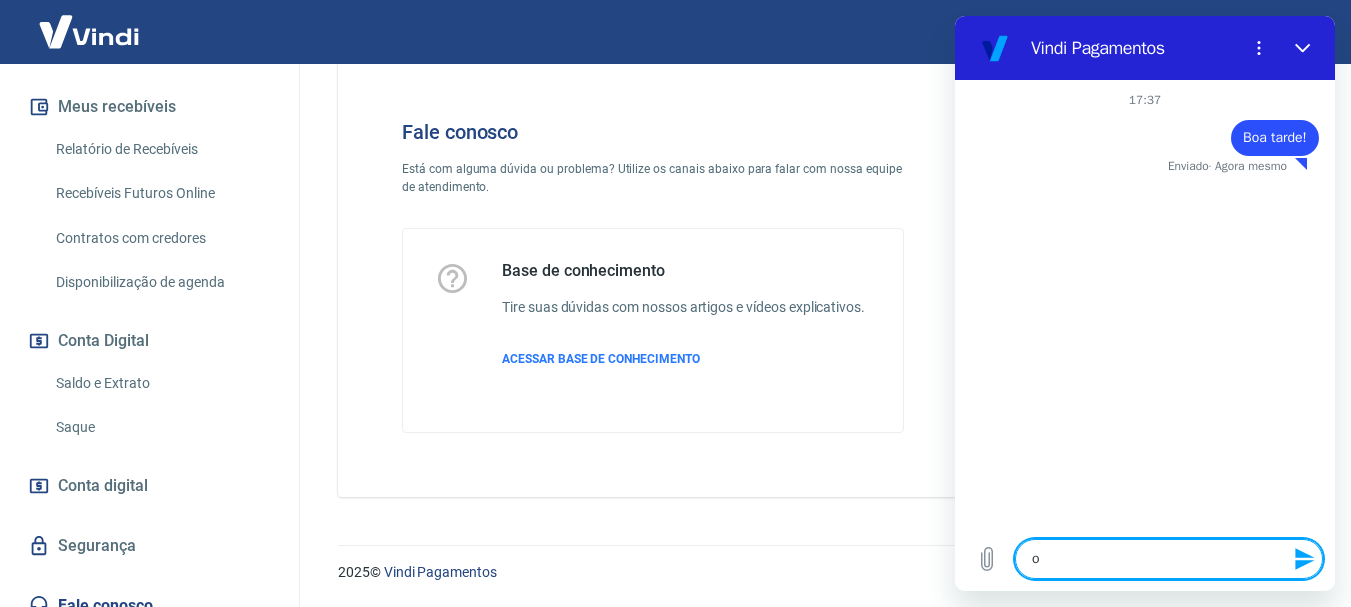 type 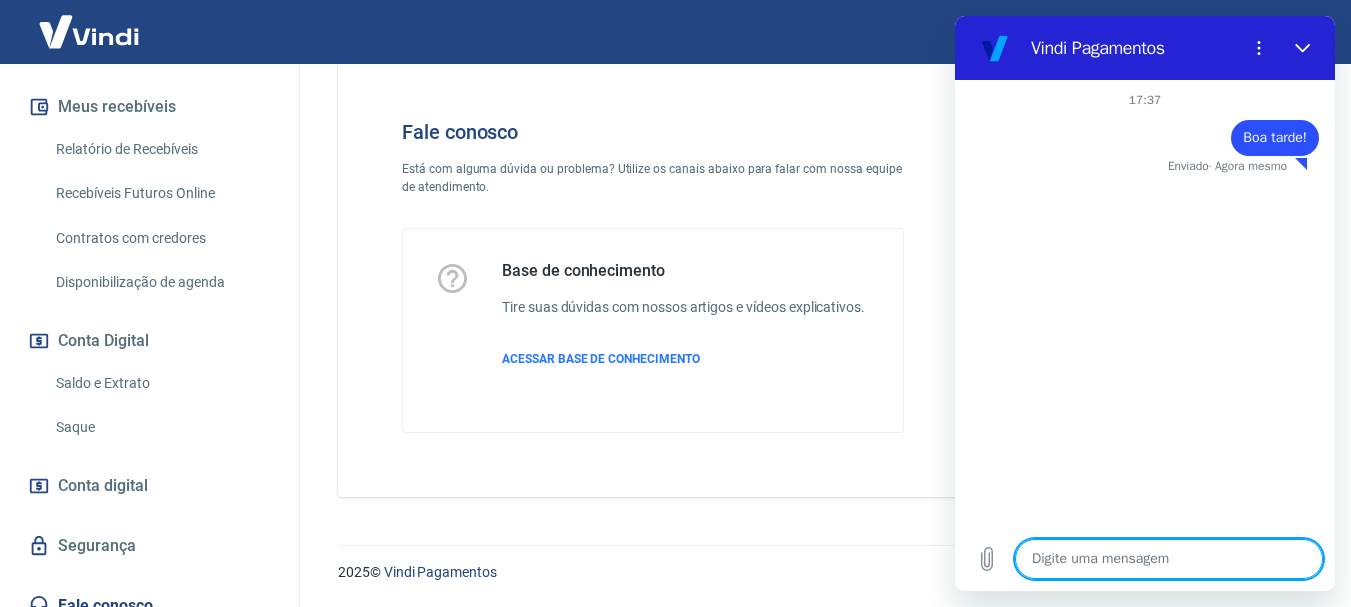 type on "x" 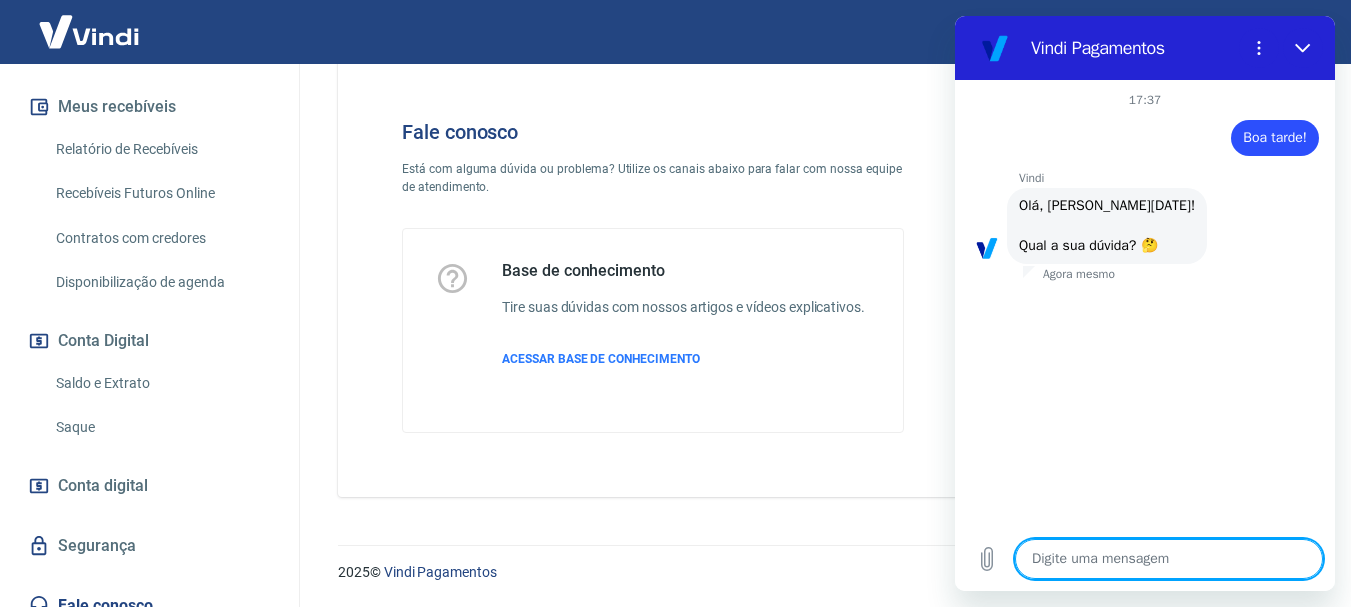 type on "O" 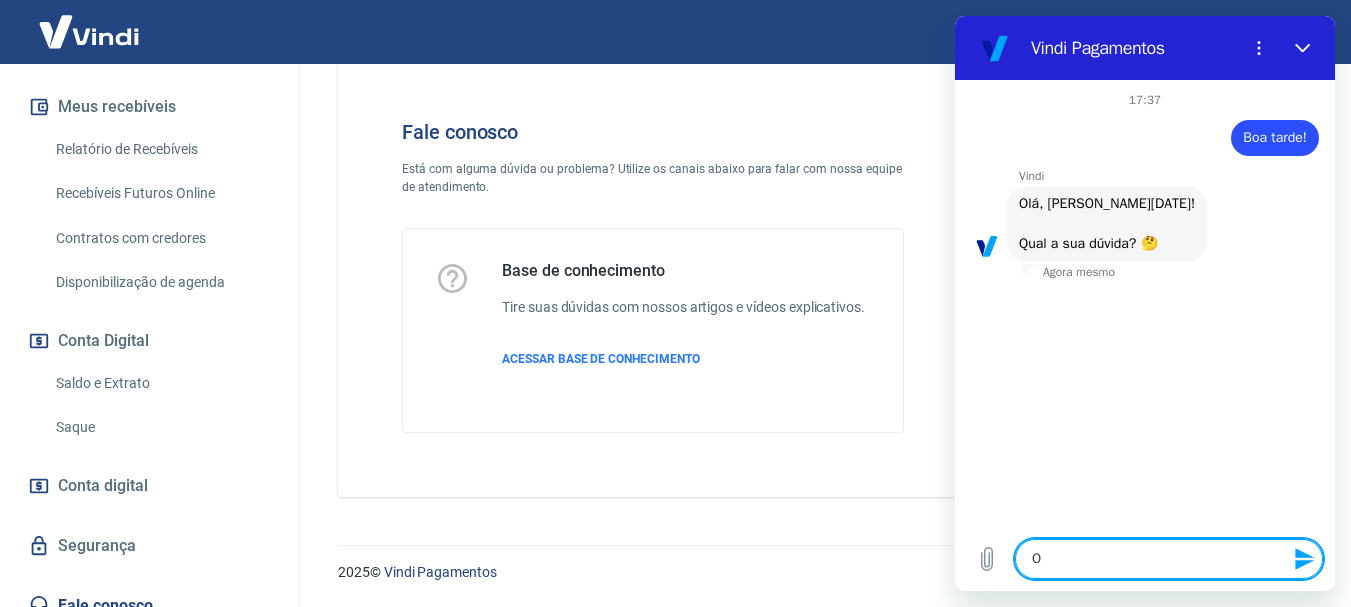 type on "On" 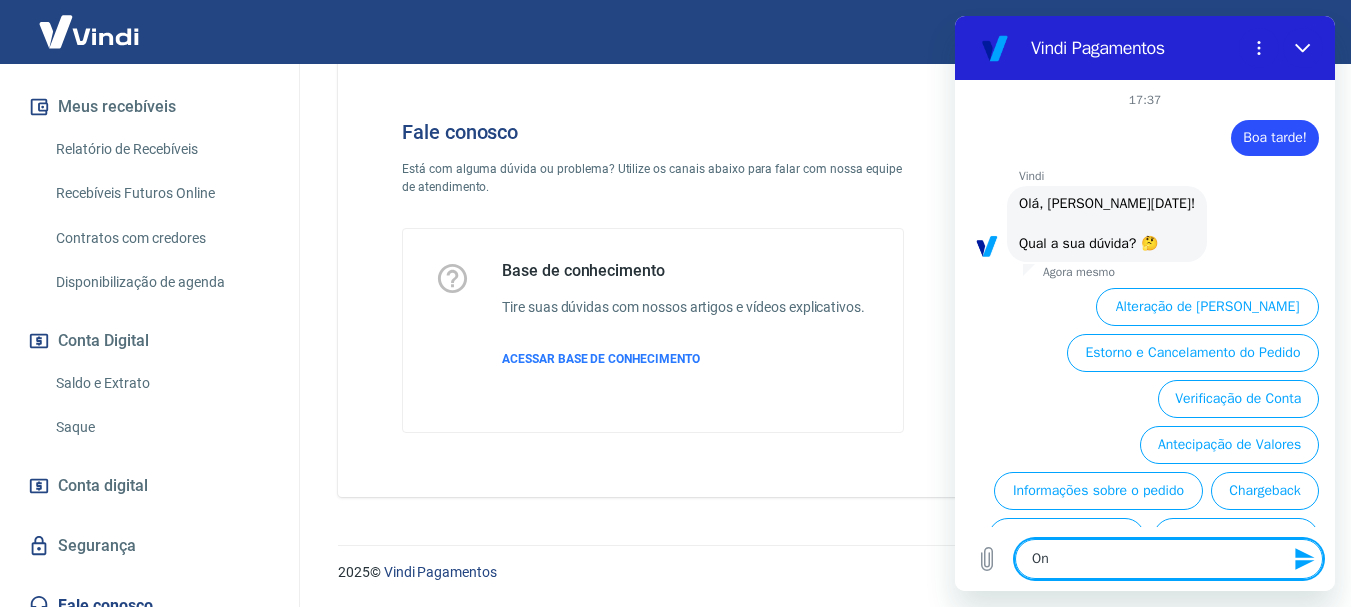 scroll, scrollTop: 126, scrollLeft: 0, axis: vertical 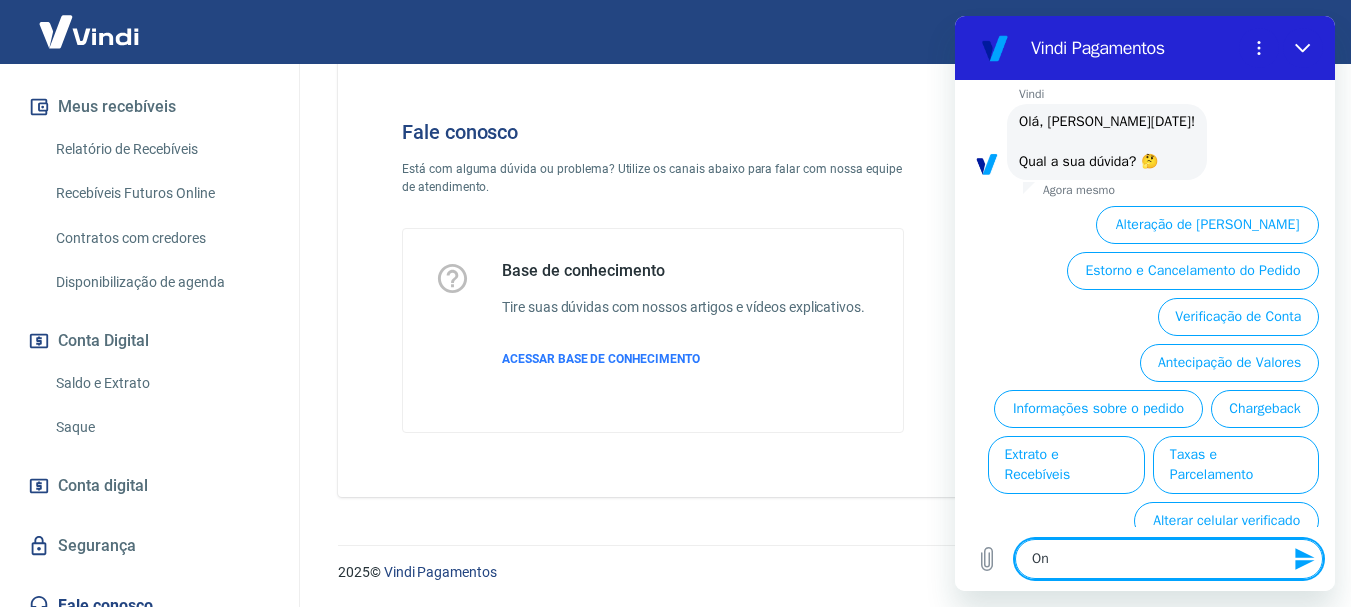 type on "Ond" 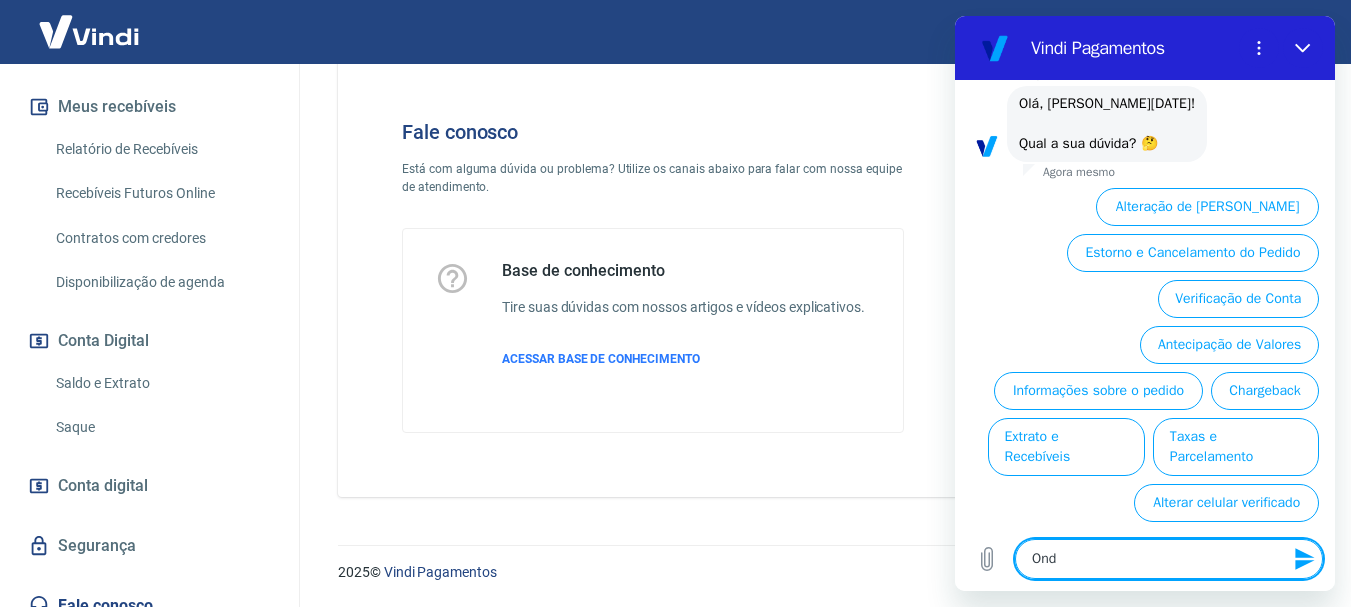 type on "Onde" 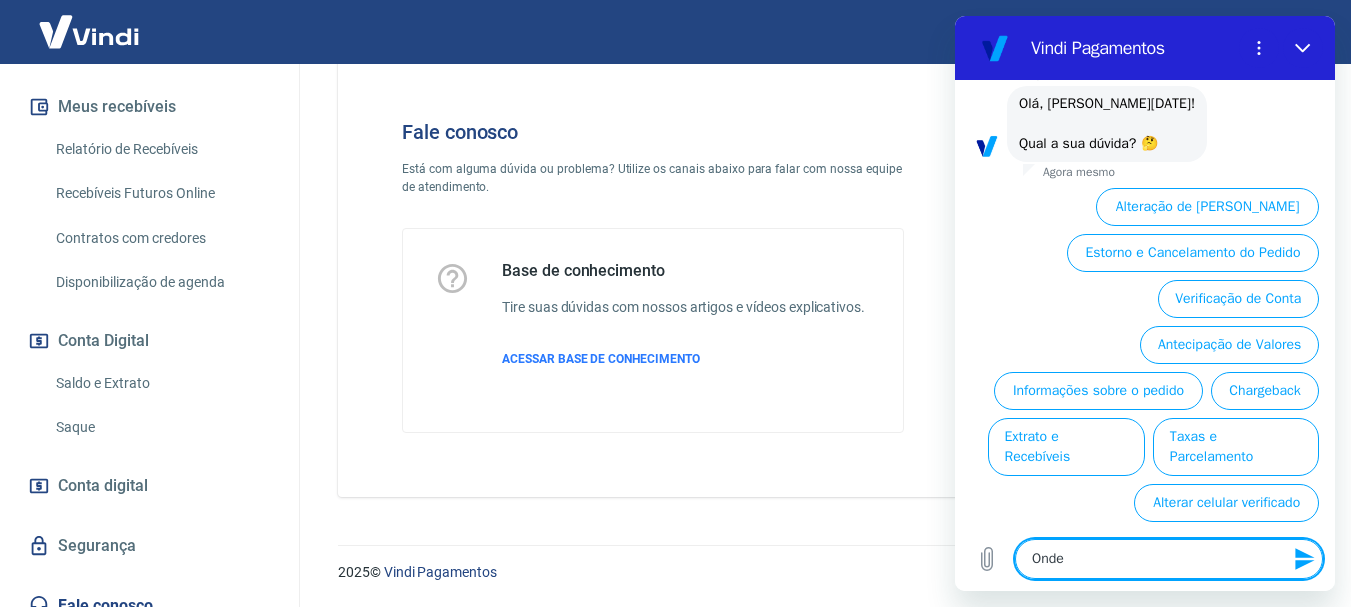 type on "Ond" 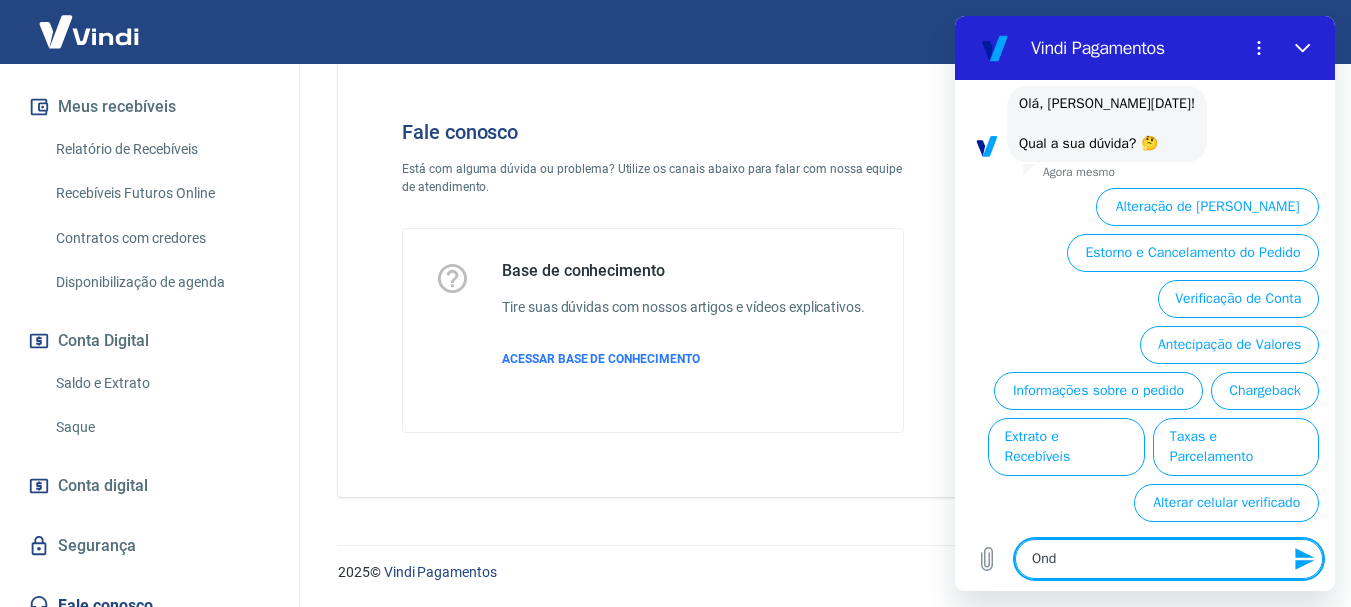 type on "On" 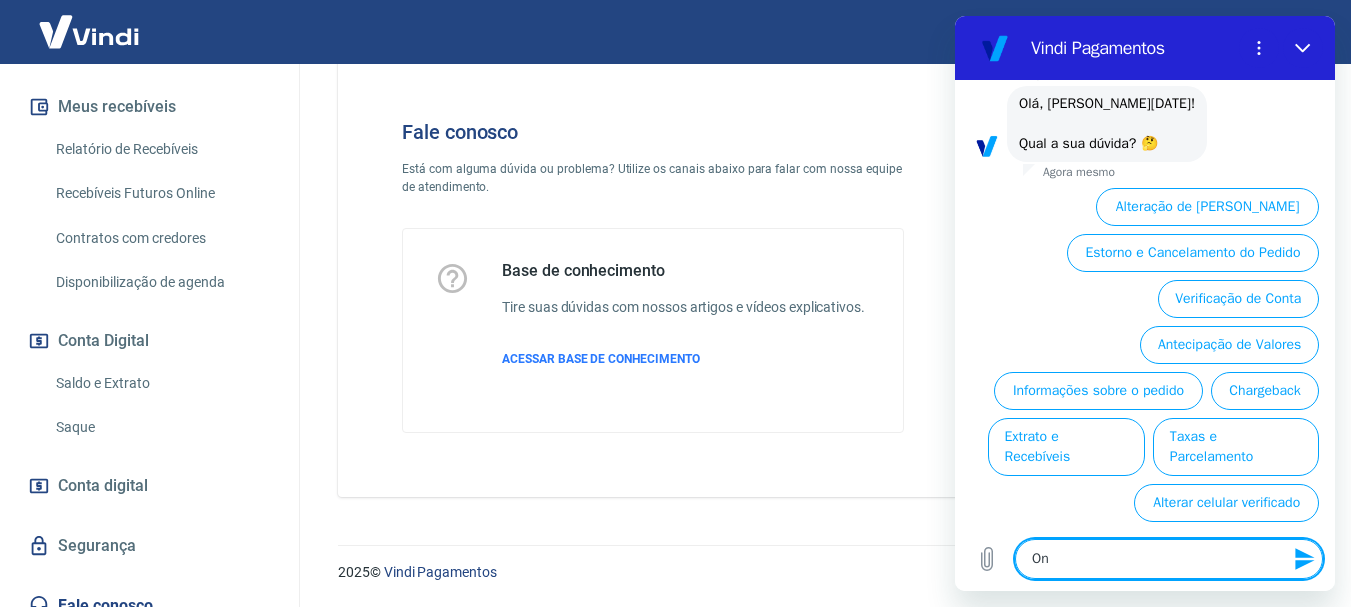 type on "O" 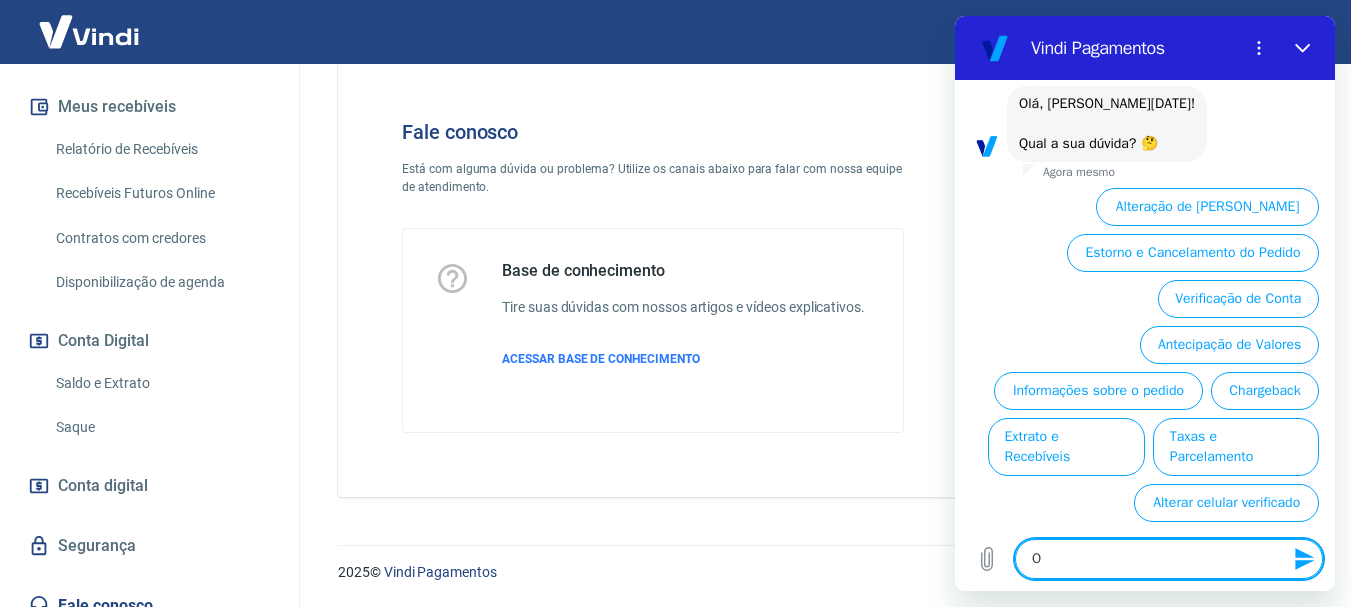type 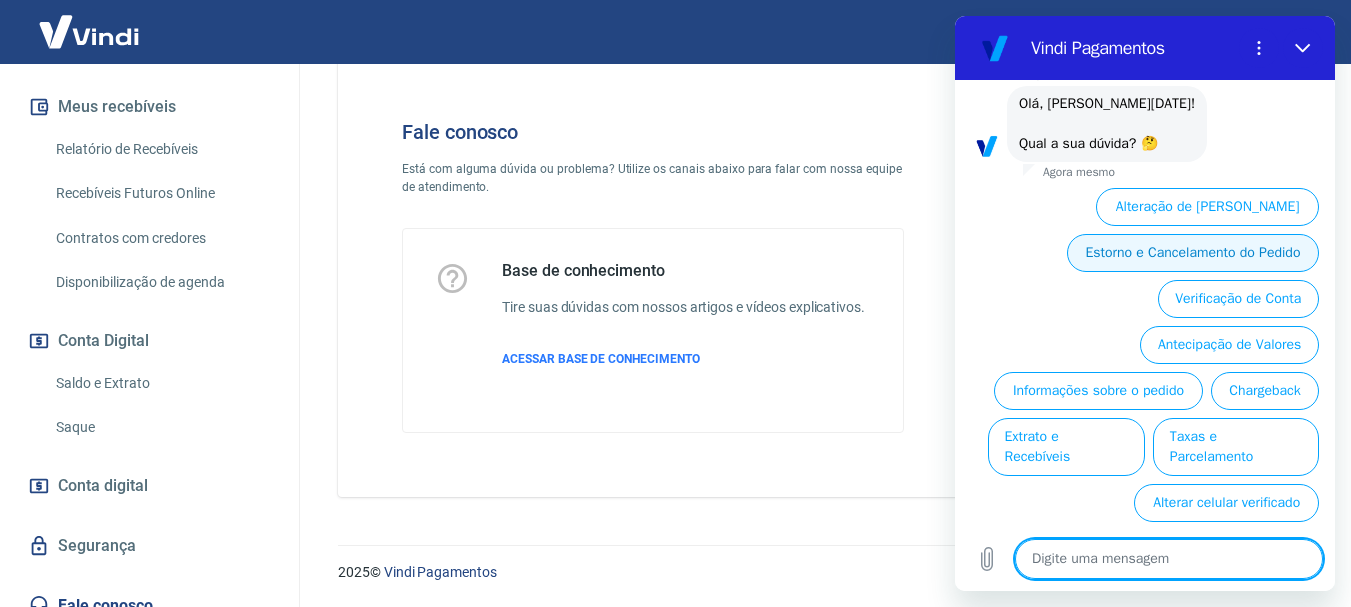 click on "Estorno e Cancelamento do Pedido" at bounding box center (1193, 253) 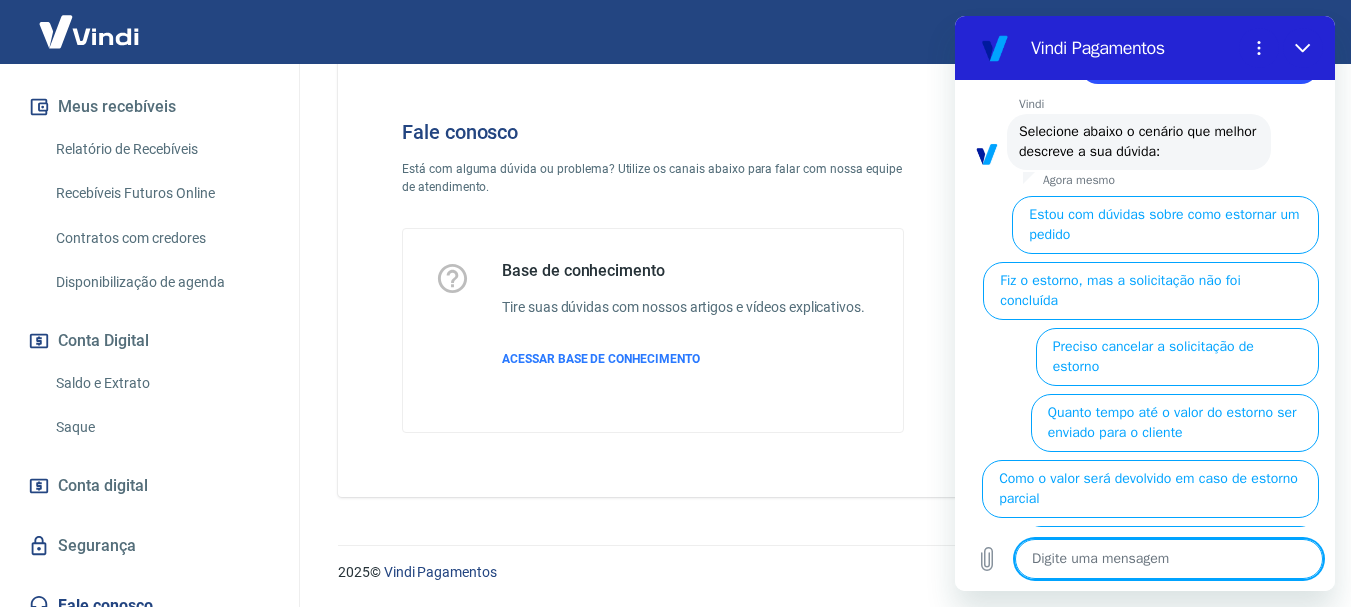 scroll, scrollTop: 228, scrollLeft: 0, axis: vertical 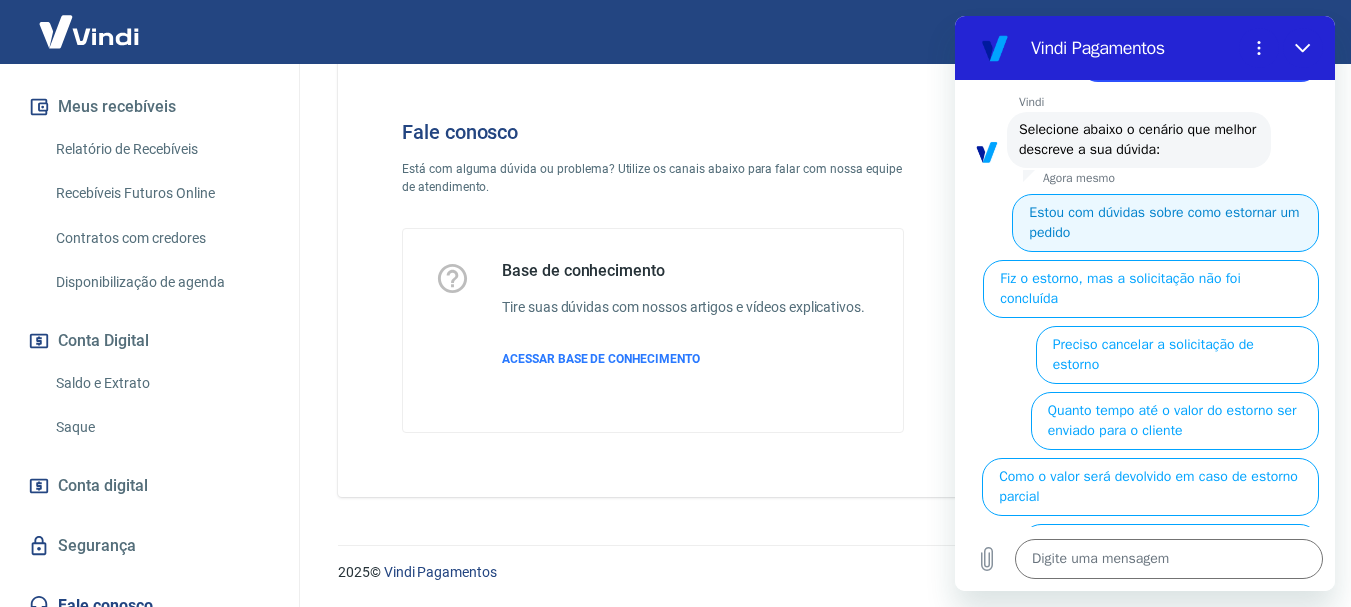 click on "Estou com dúvidas sobre como estornar um pedido" at bounding box center [1165, 223] 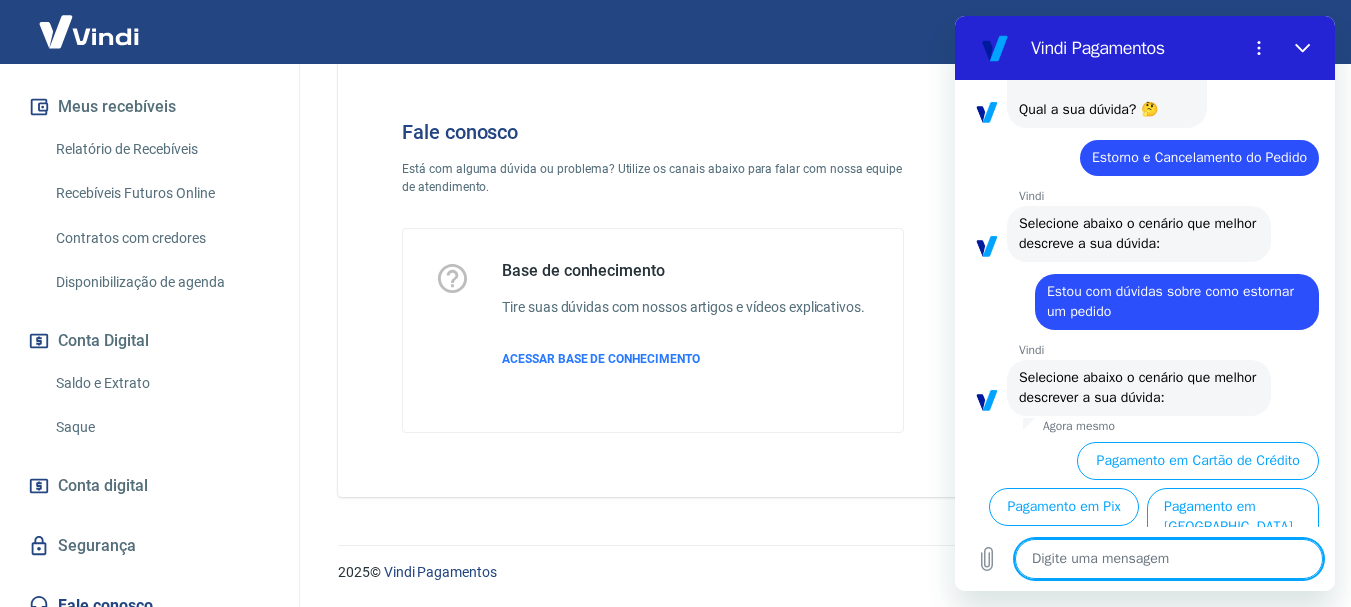 scroll, scrollTop: 184, scrollLeft: 0, axis: vertical 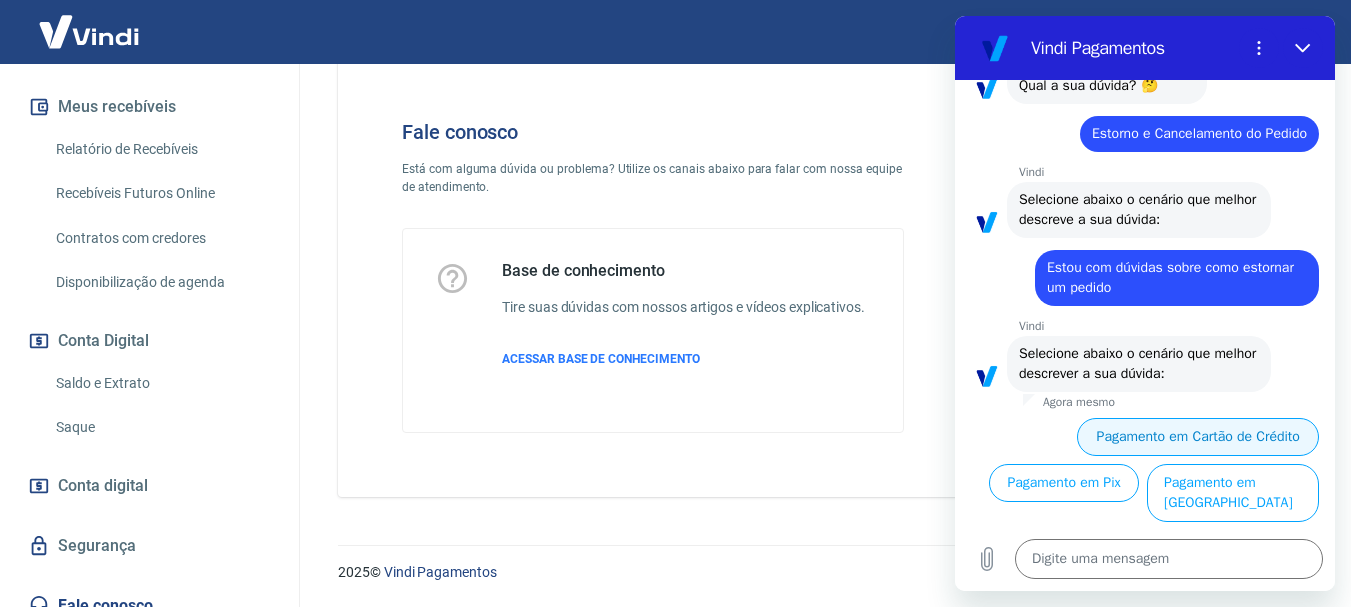 click on "Pagamento em Cartão de Crédito" at bounding box center (1198, 437) 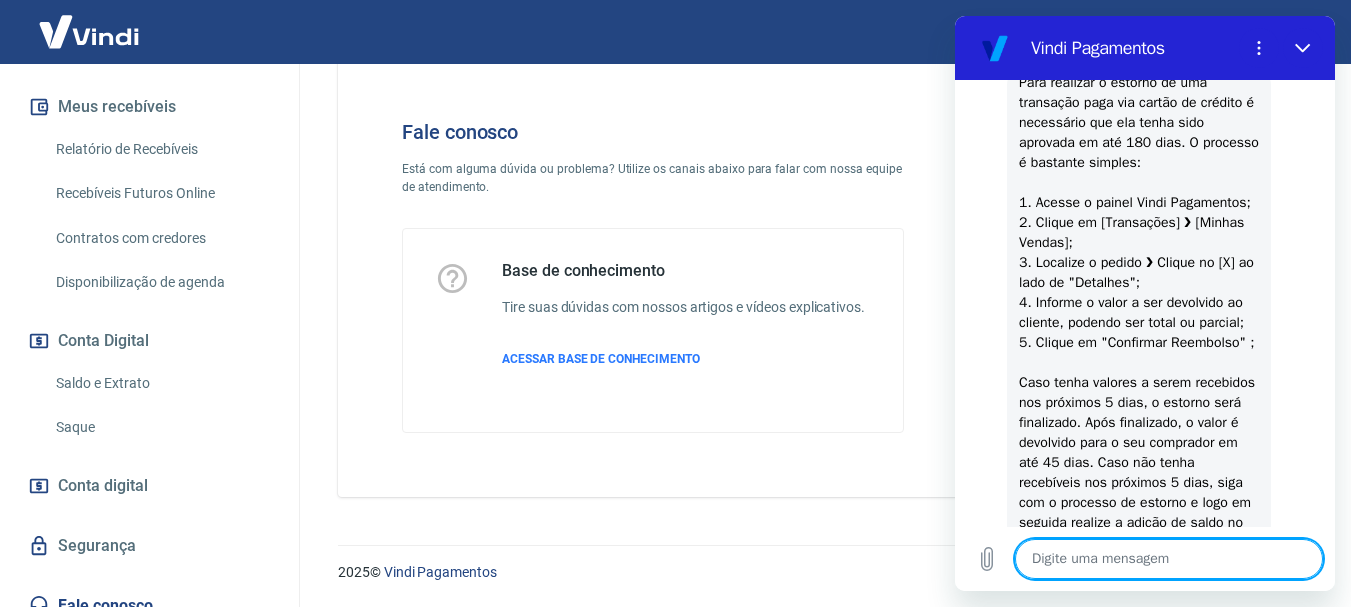 scroll, scrollTop: 598, scrollLeft: 0, axis: vertical 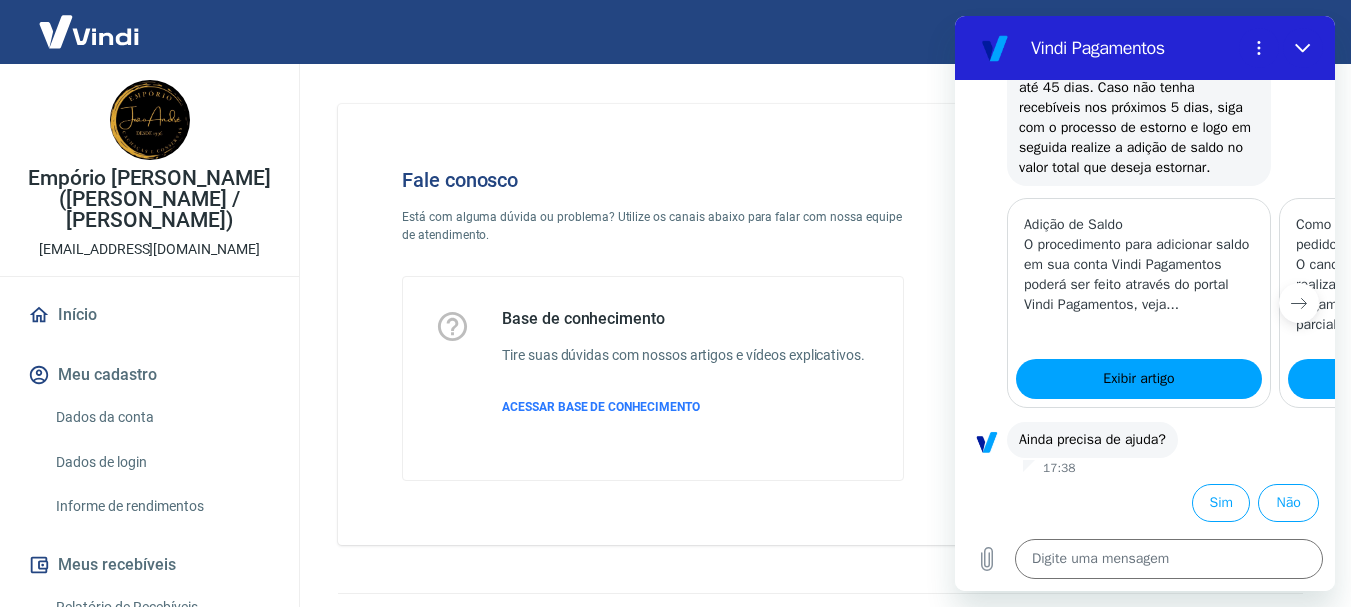 click 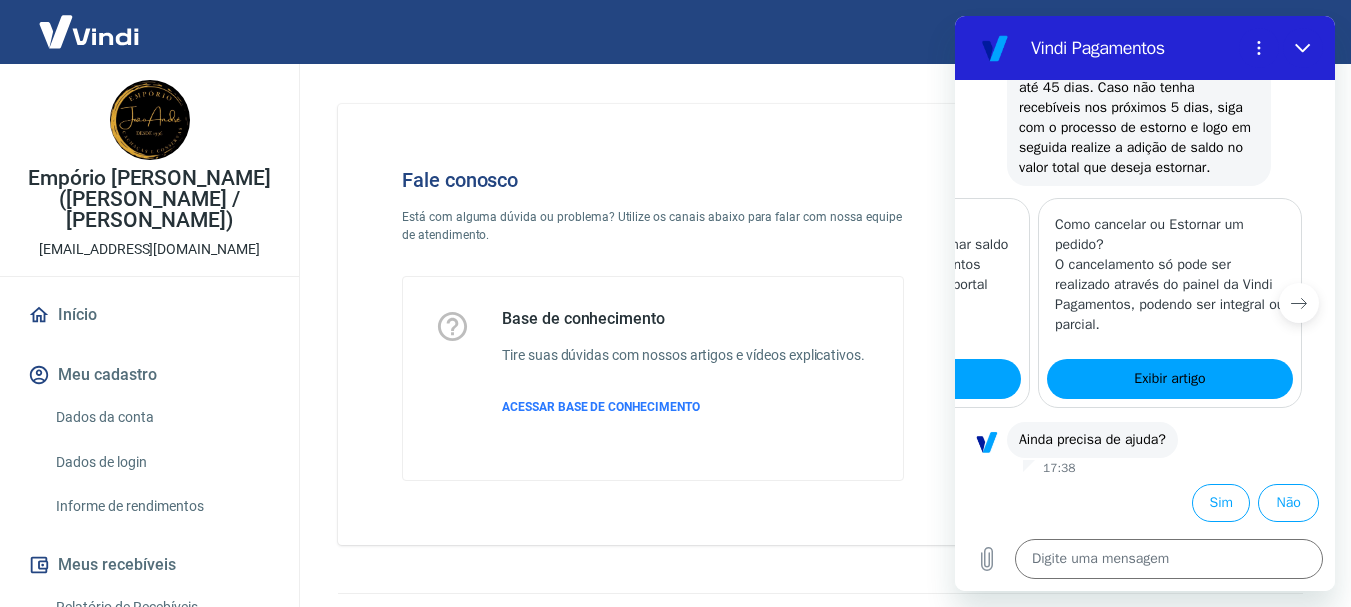 scroll, scrollTop: 0, scrollLeft: 247, axis: horizontal 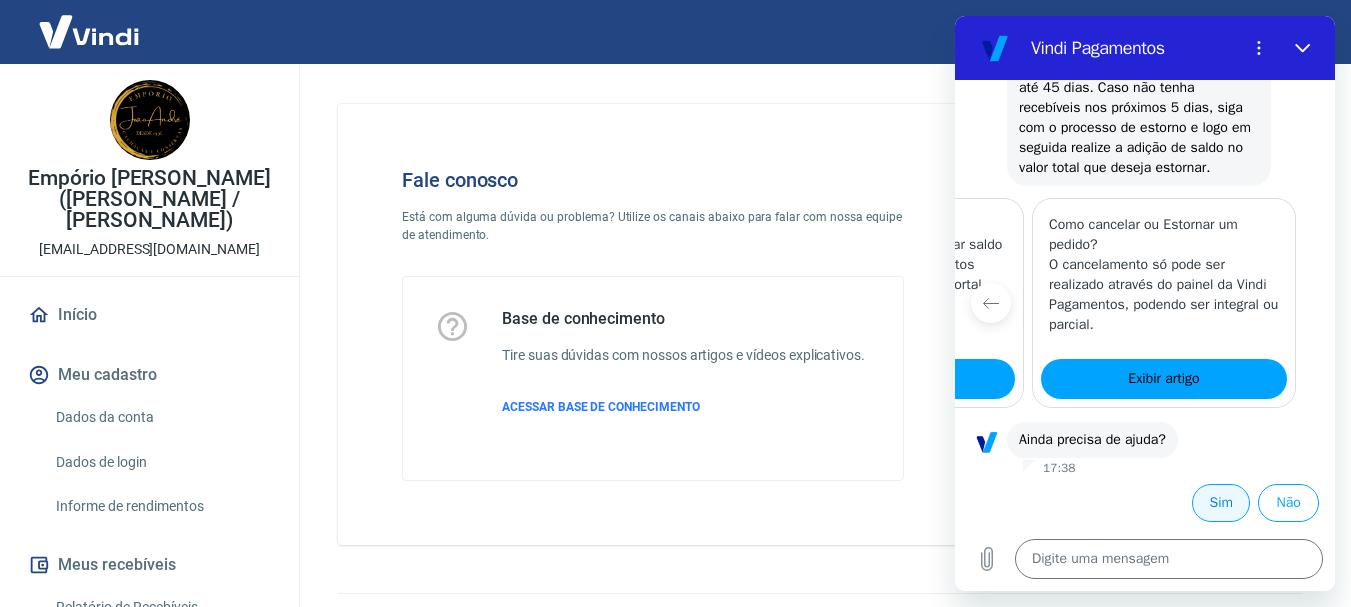 click on "Sim" at bounding box center [1221, 503] 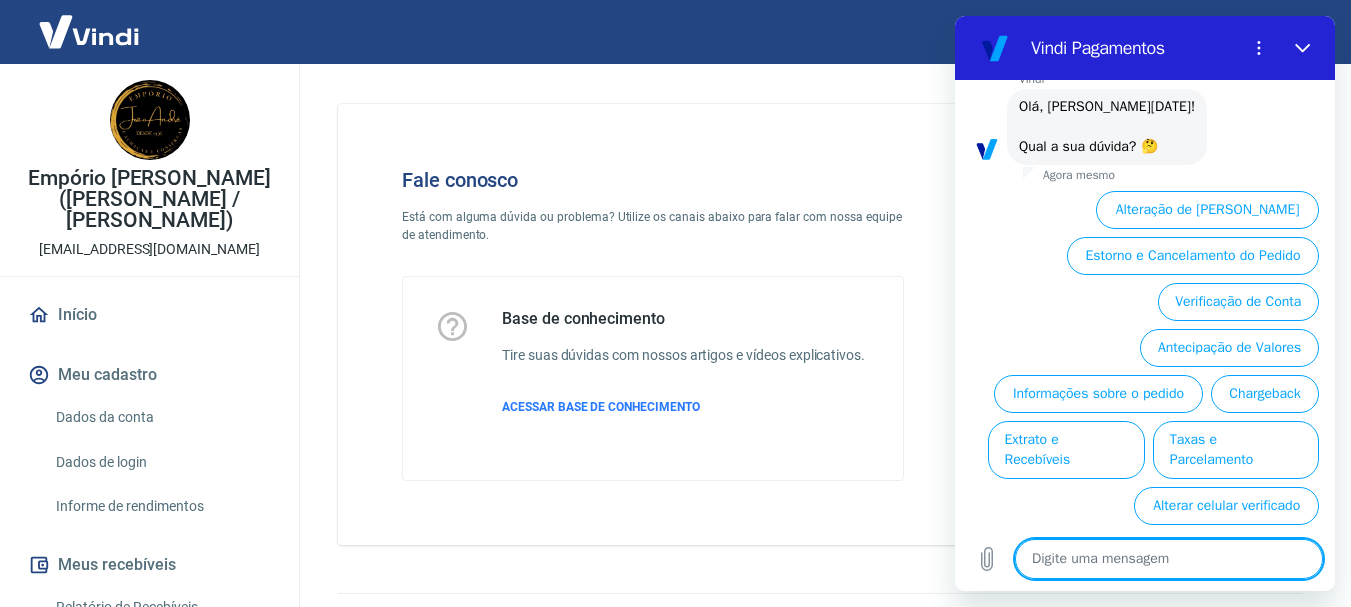 scroll, scrollTop: 1494, scrollLeft: 0, axis: vertical 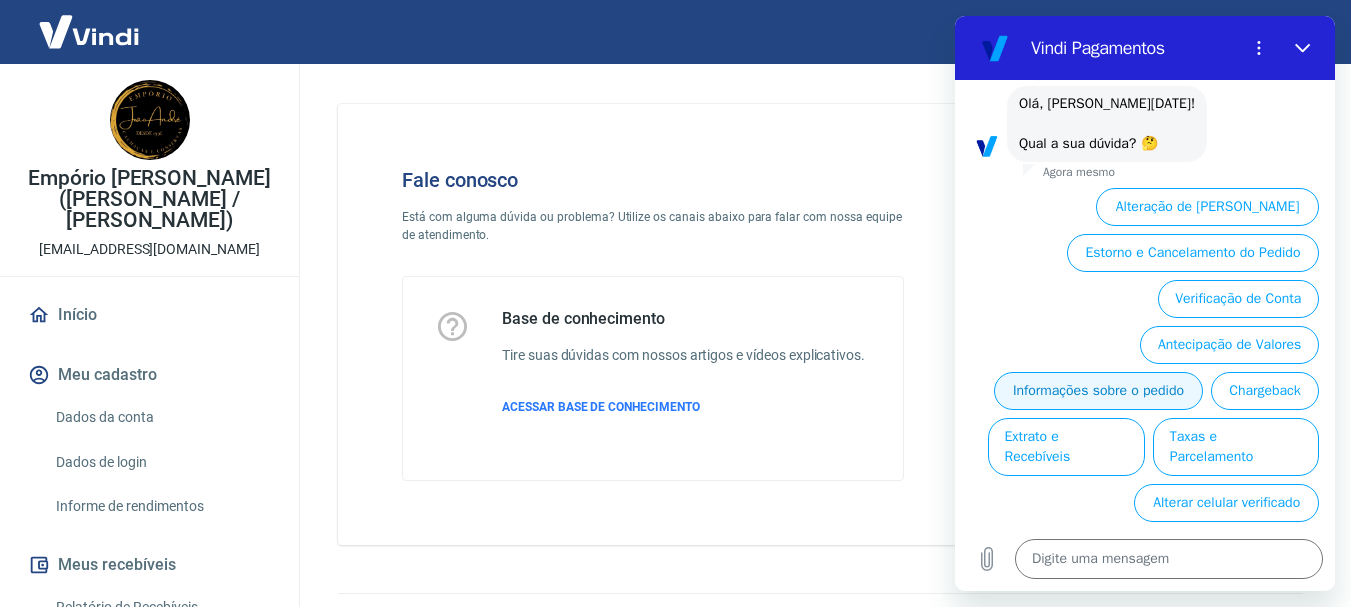 click on "Informações sobre o pedido" at bounding box center [1098, 391] 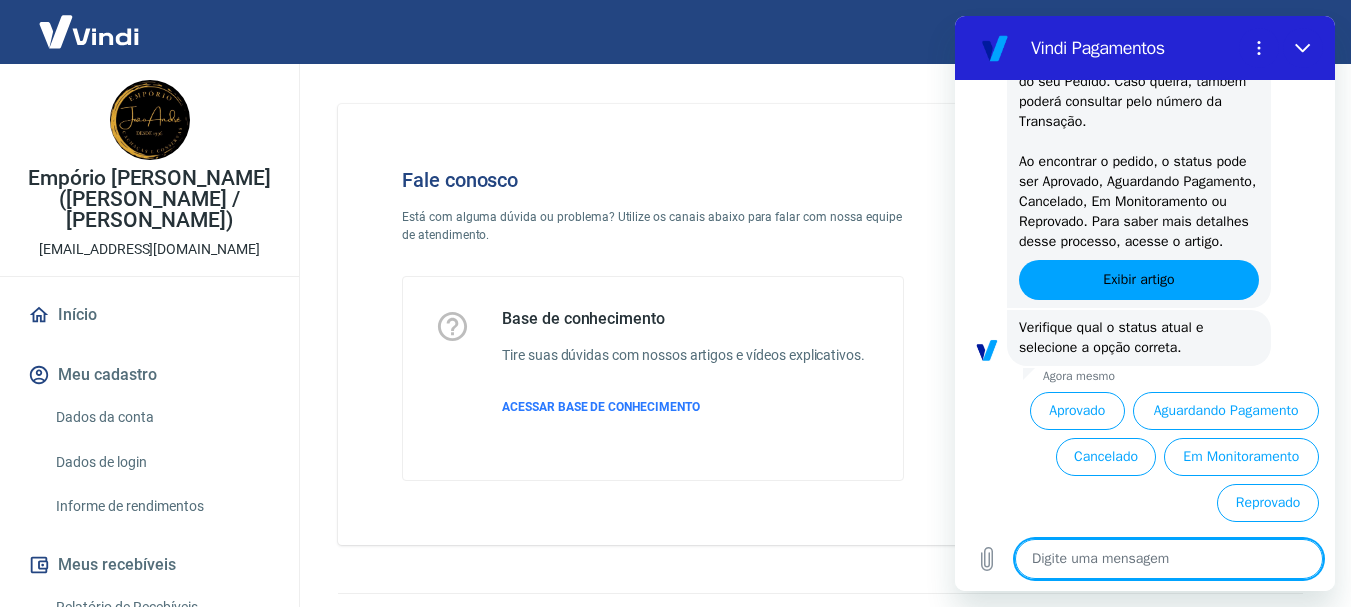 scroll, scrollTop: 1884, scrollLeft: 0, axis: vertical 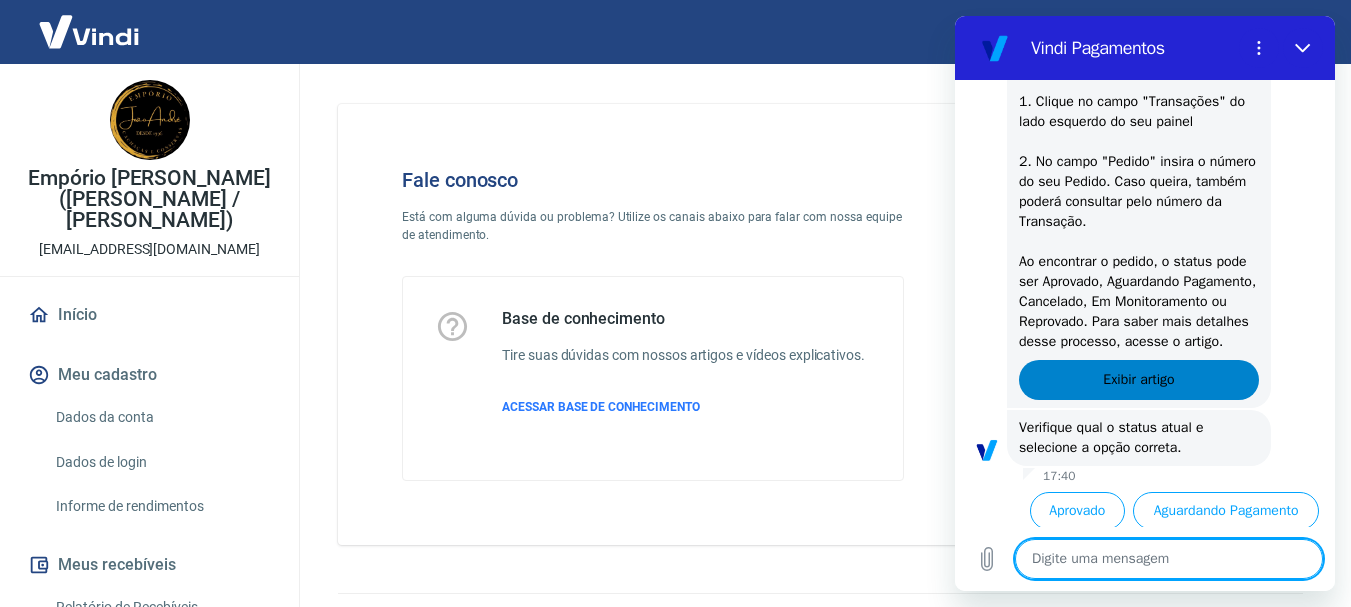 click on "Exibir artigo" at bounding box center (1139, 380) 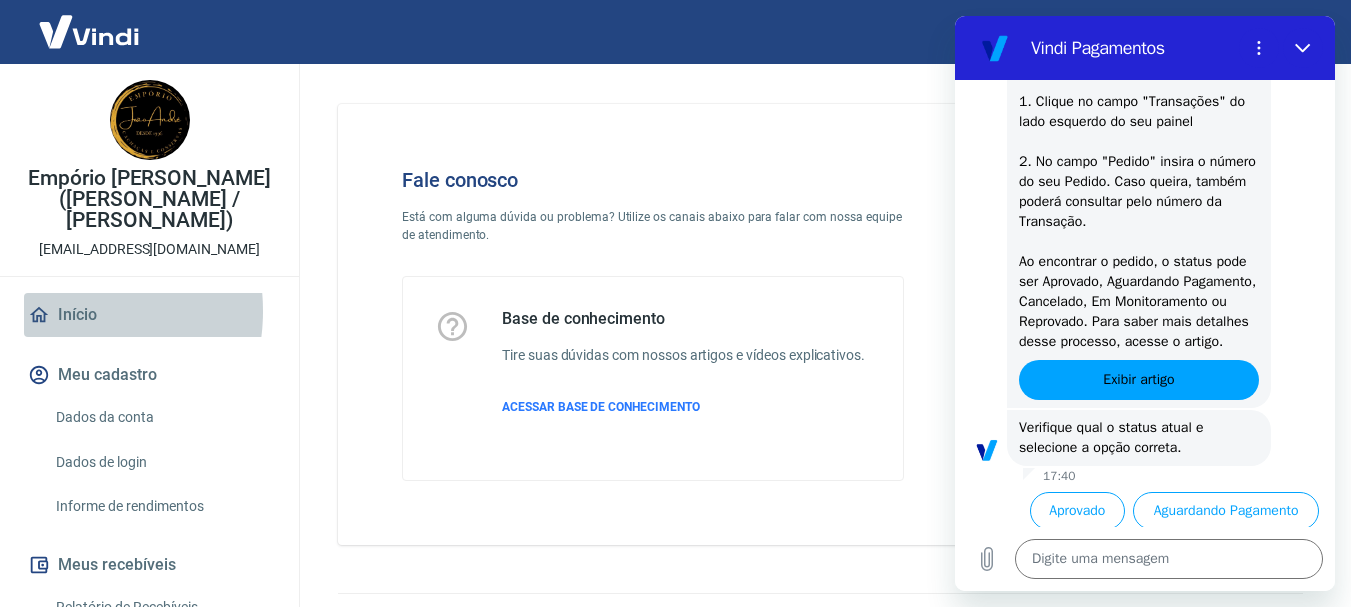 click on "Início" at bounding box center (149, 315) 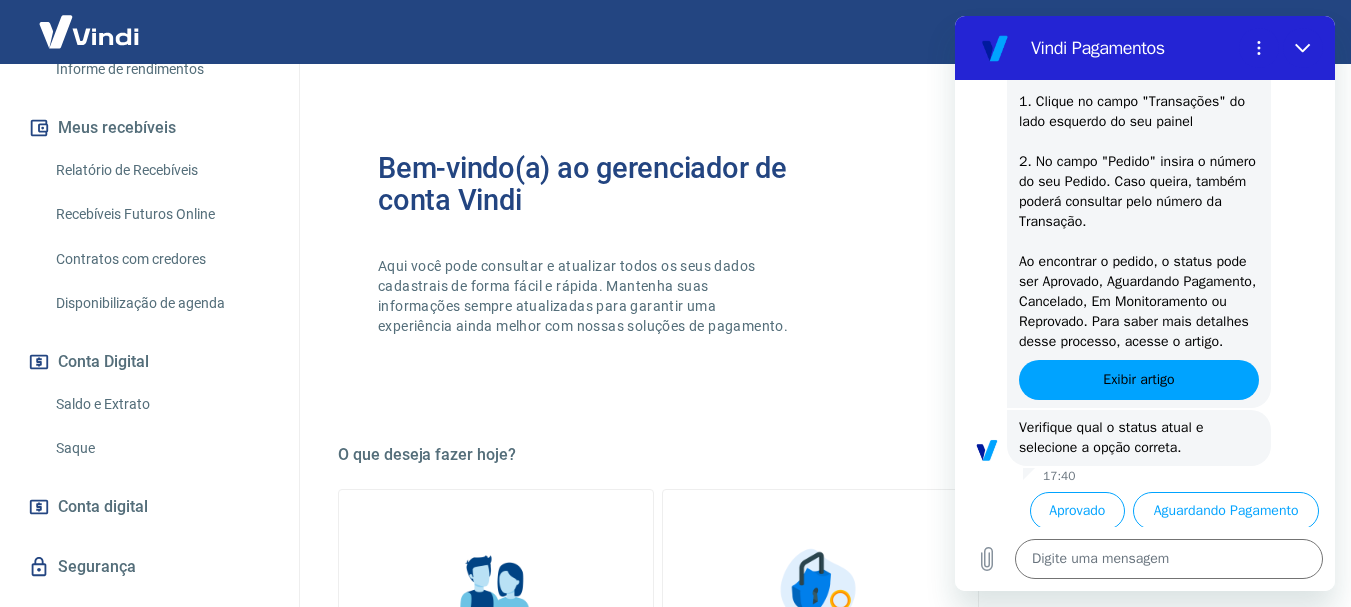 scroll, scrollTop: 458, scrollLeft: 0, axis: vertical 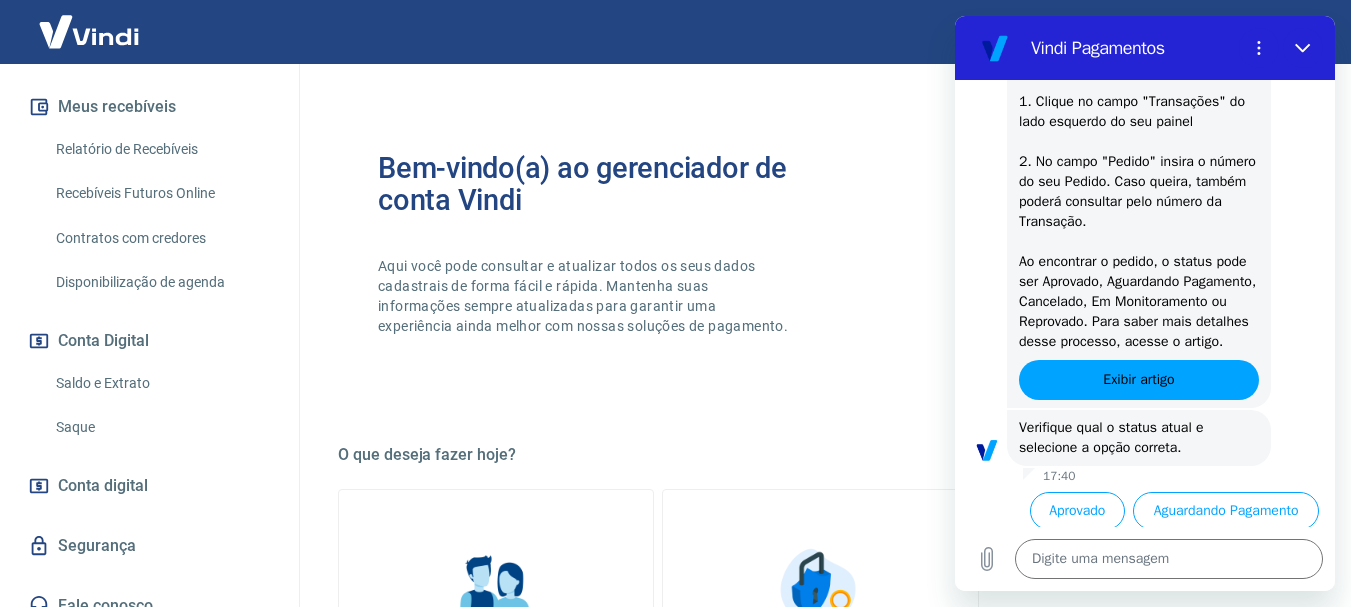 type on "x" 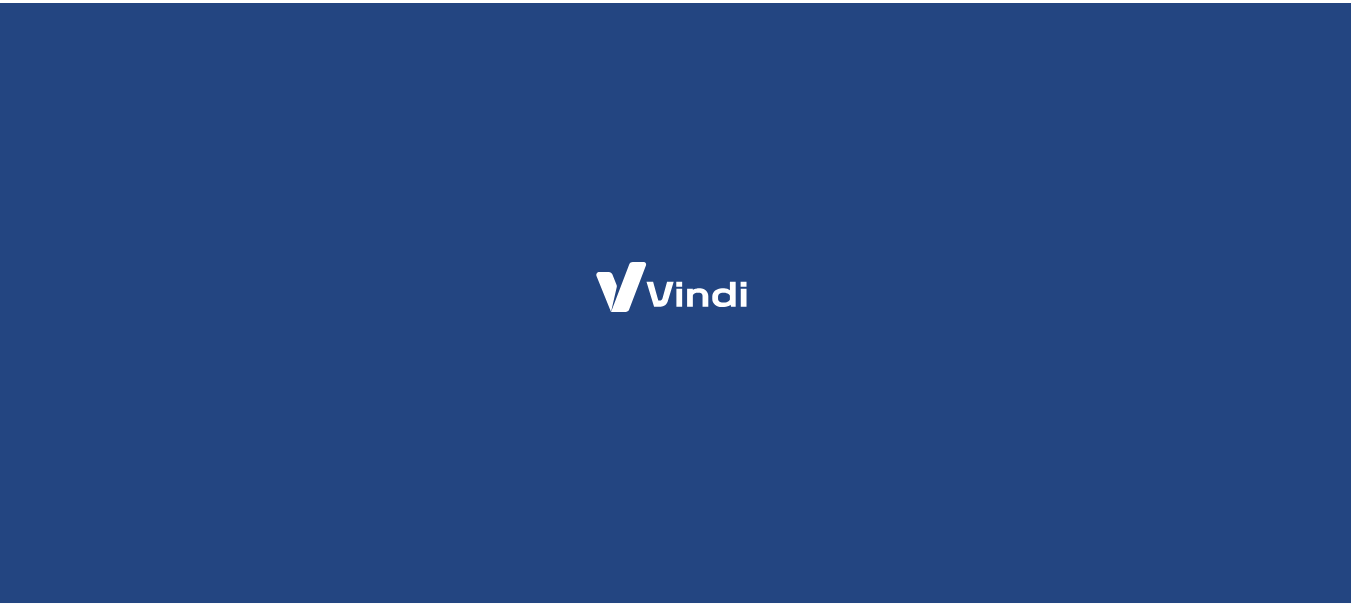 scroll, scrollTop: 0, scrollLeft: 0, axis: both 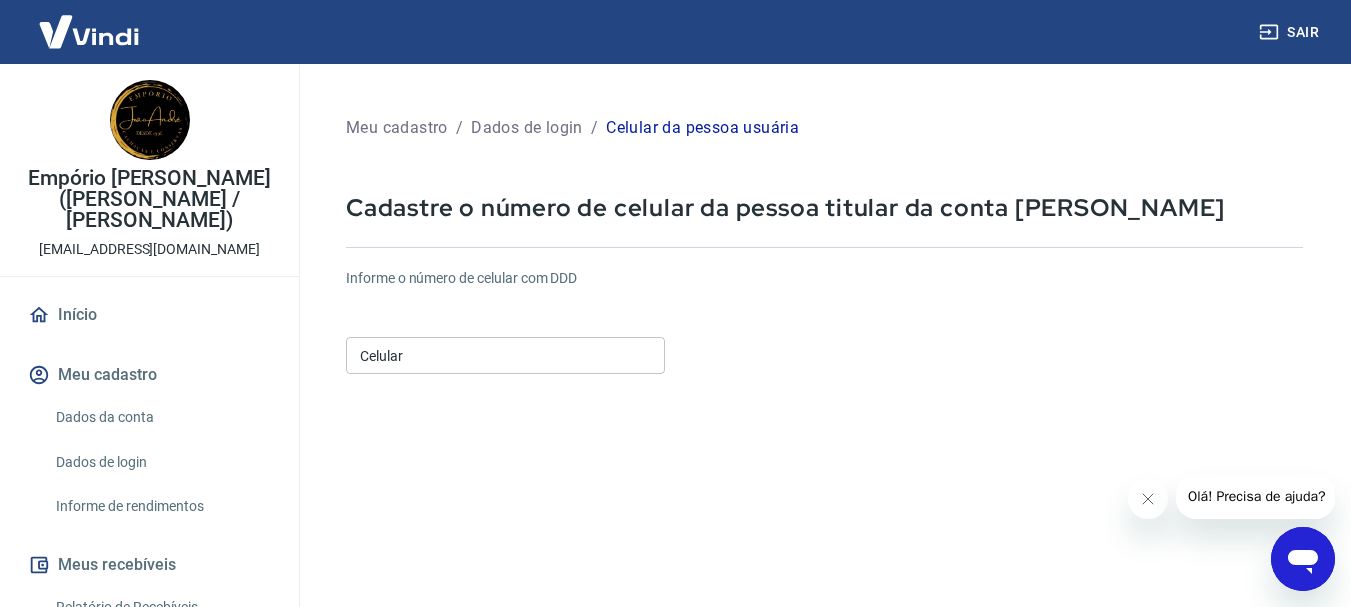 click on "Celular" at bounding box center [505, 355] 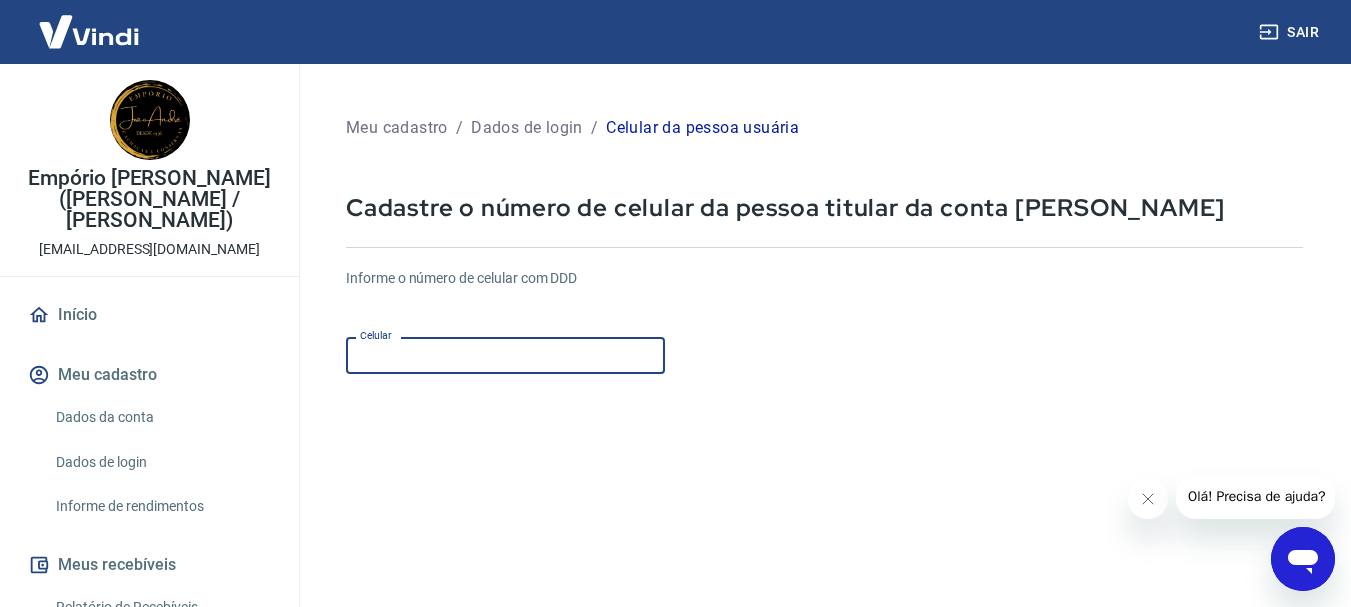 scroll, scrollTop: 0, scrollLeft: 0, axis: both 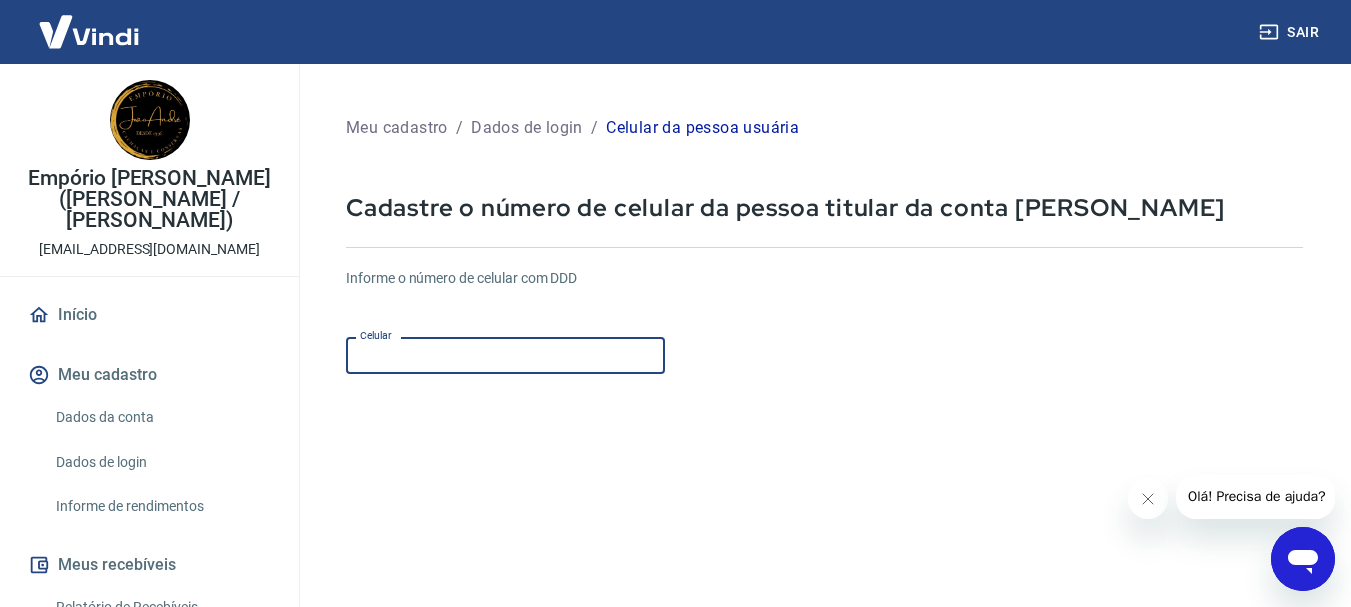 type on "[PHONE_NUMBER]" 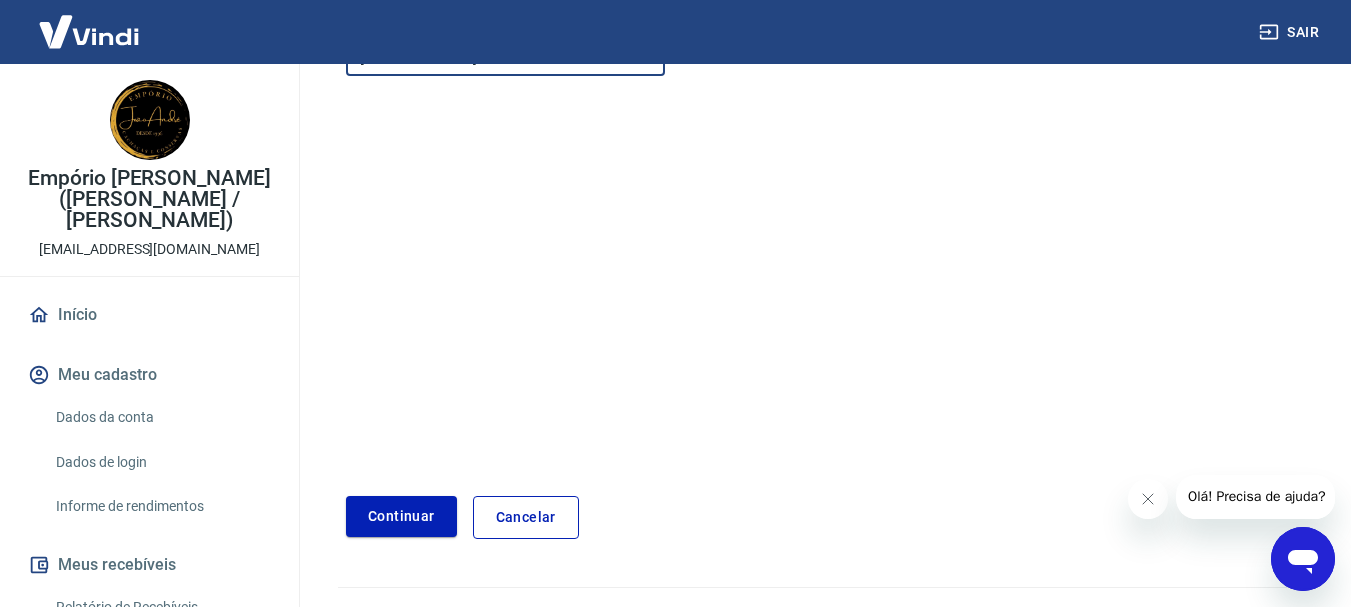 scroll, scrollTop: 340, scrollLeft: 0, axis: vertical 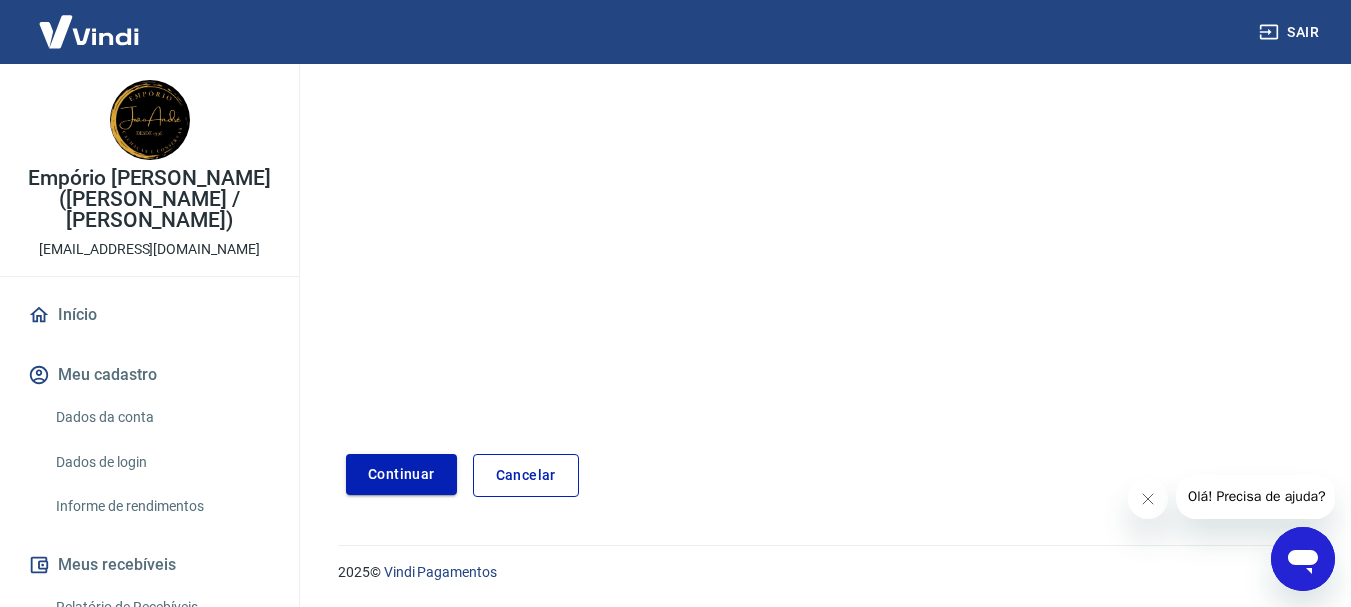 click on "Continuar" at bounding box center [401, 474] 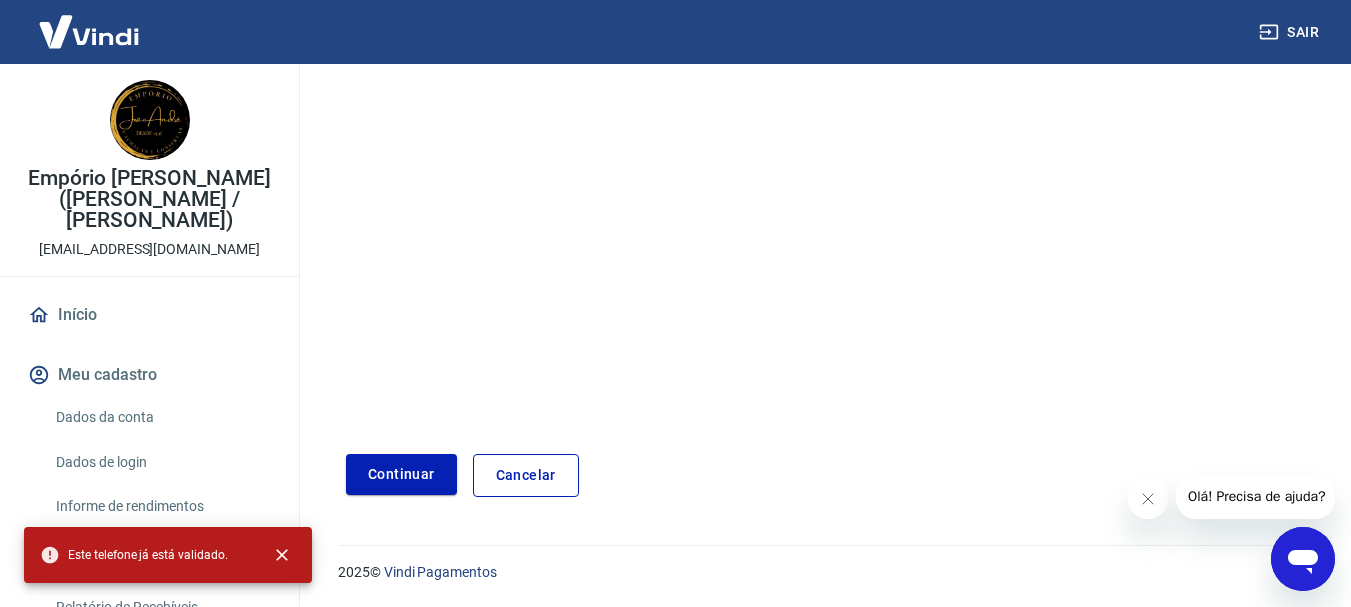 click on "Cancelar" at bounding box center [526, 475] 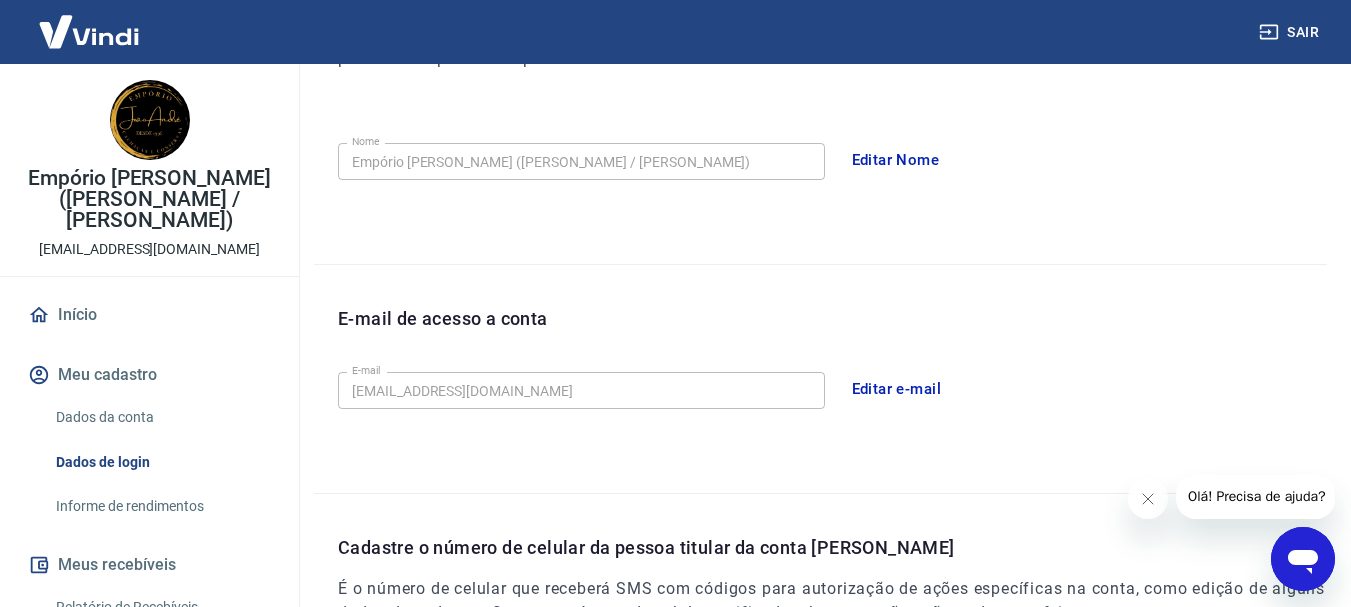 scroll, scrollTop: 658, scrollLeft: 0, axis: vertical 